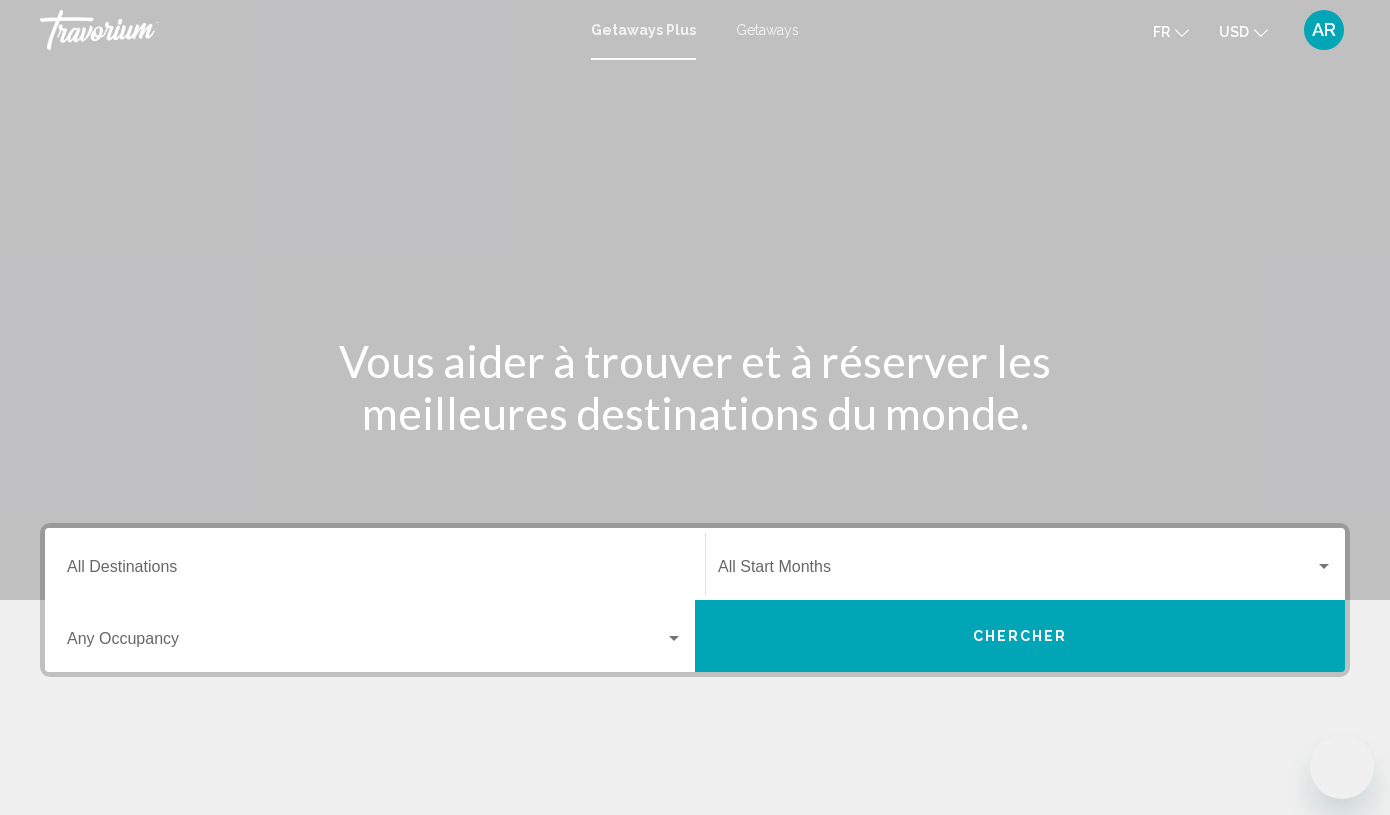 scroll, scrollTop: 0, scrollLeft: 0, axis: both 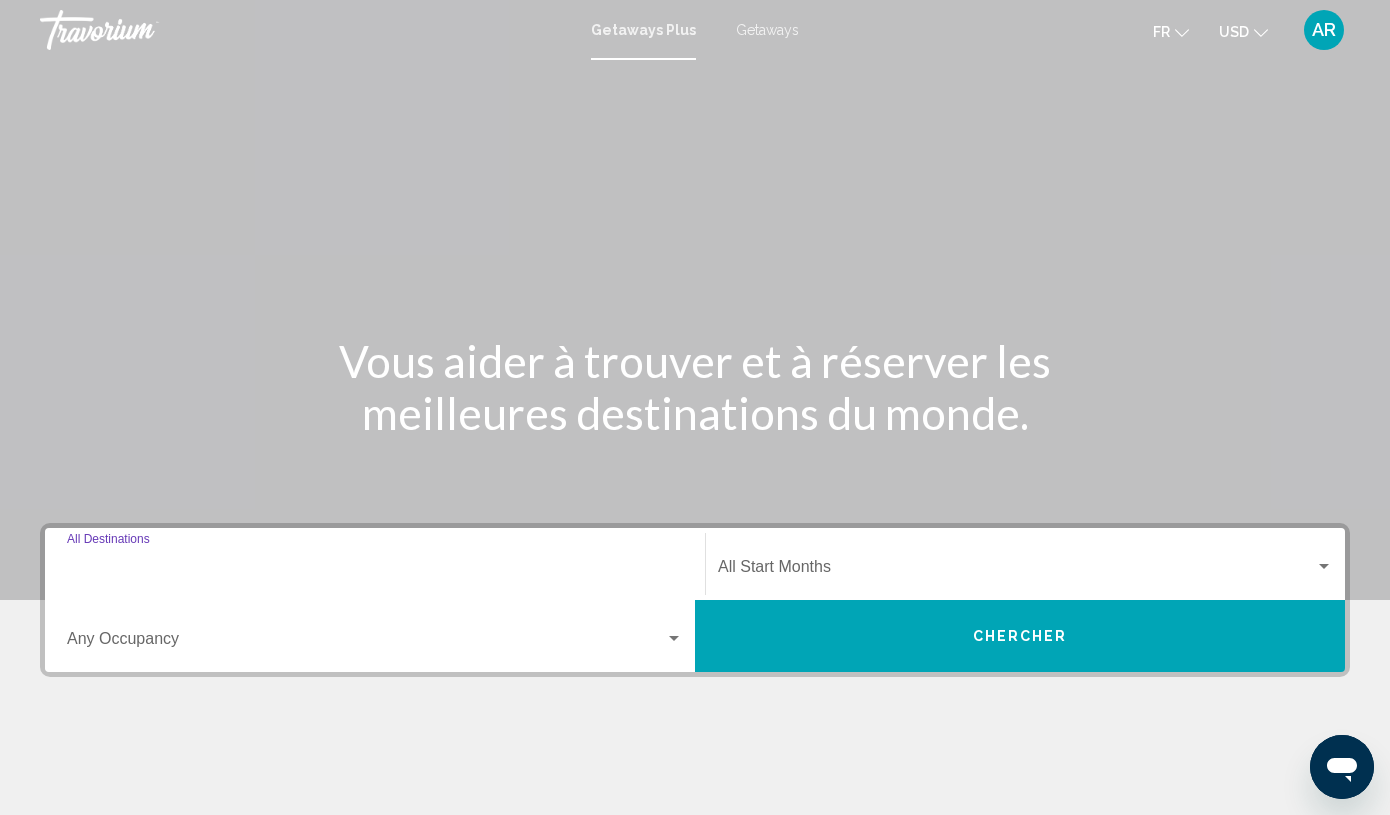 click on "Destination All Destinations" at bounding box center (375, 571) 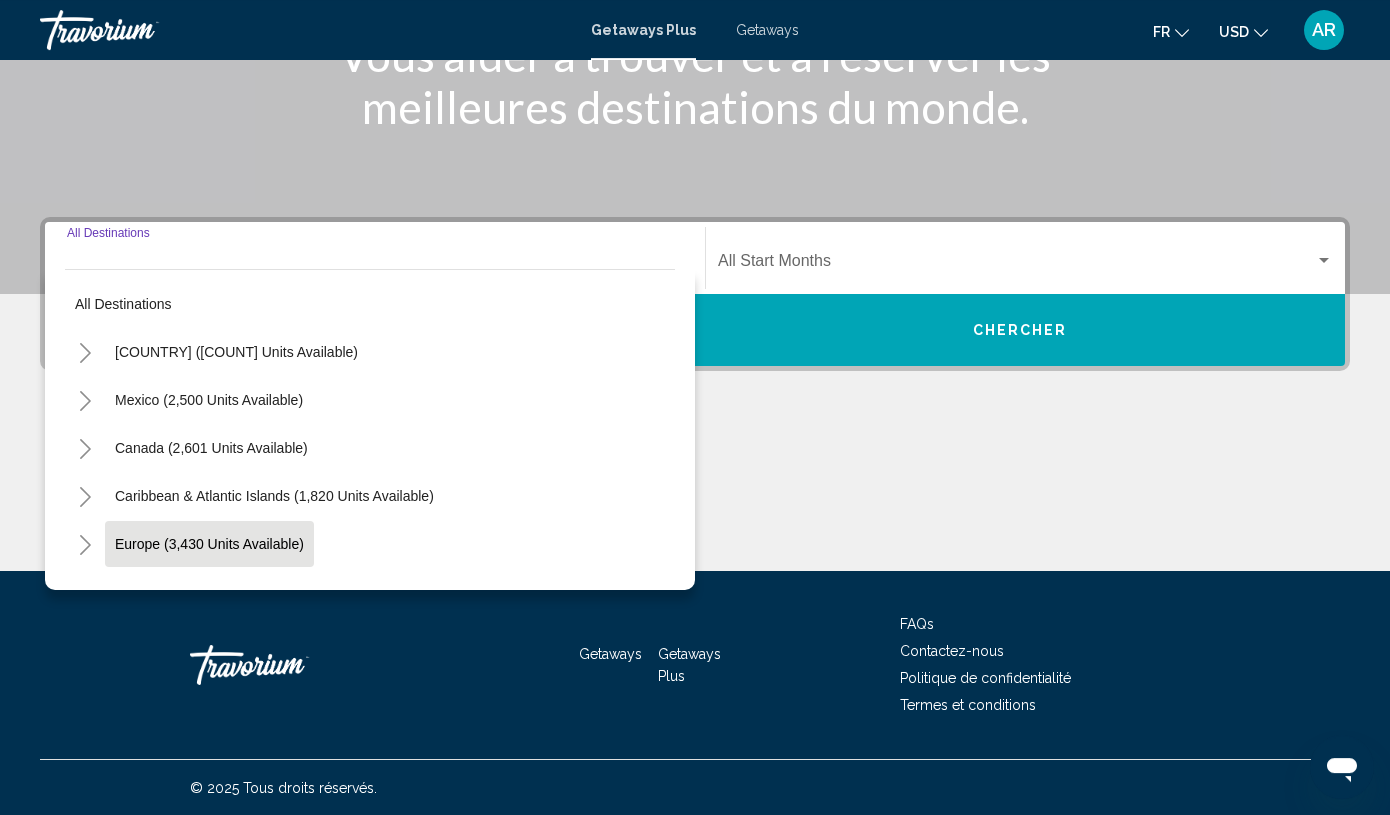 scroll, scrollTop: 307, scrollLeft: 0, axis: vertical 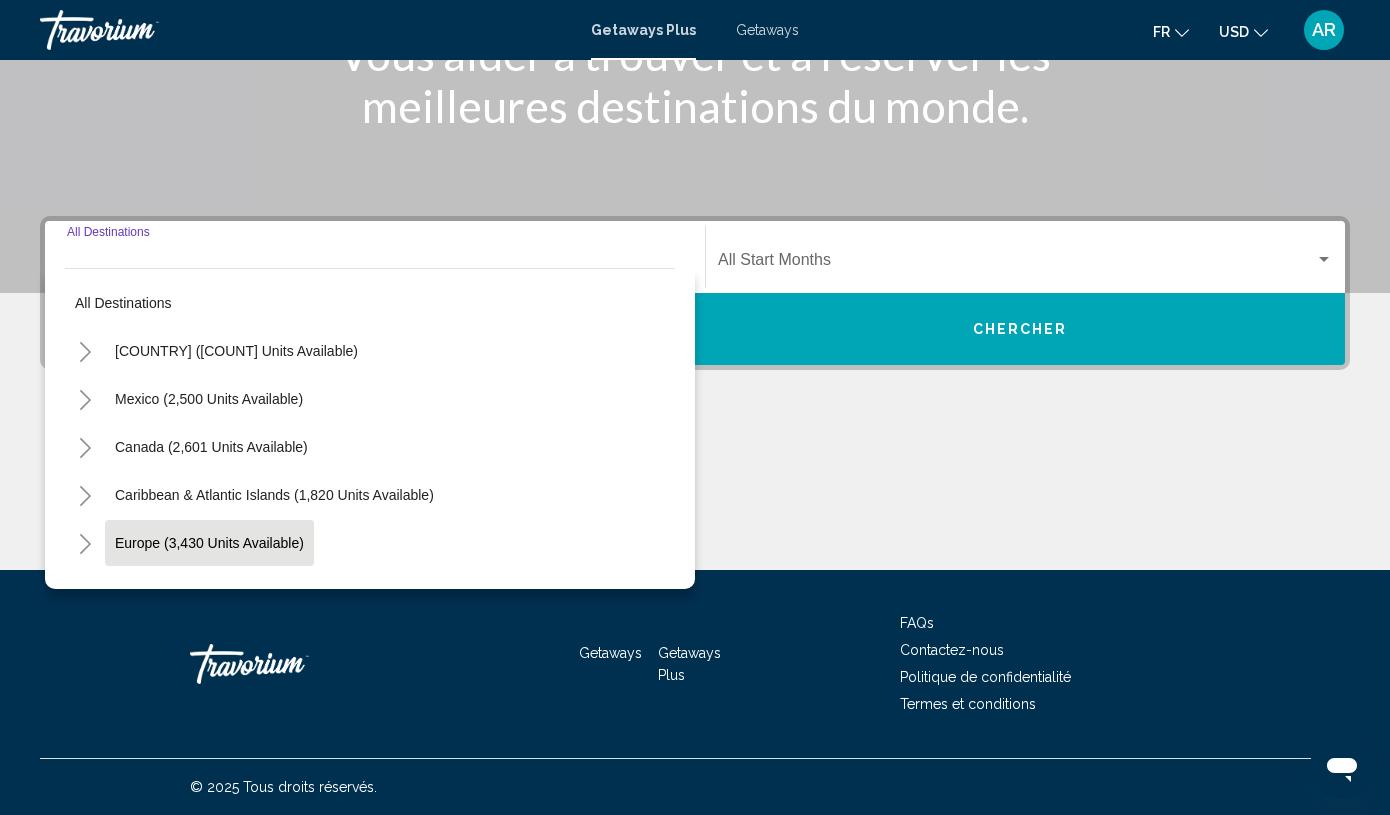 click on "Europe (3,430 units available)" at bounding box center (208, 591) 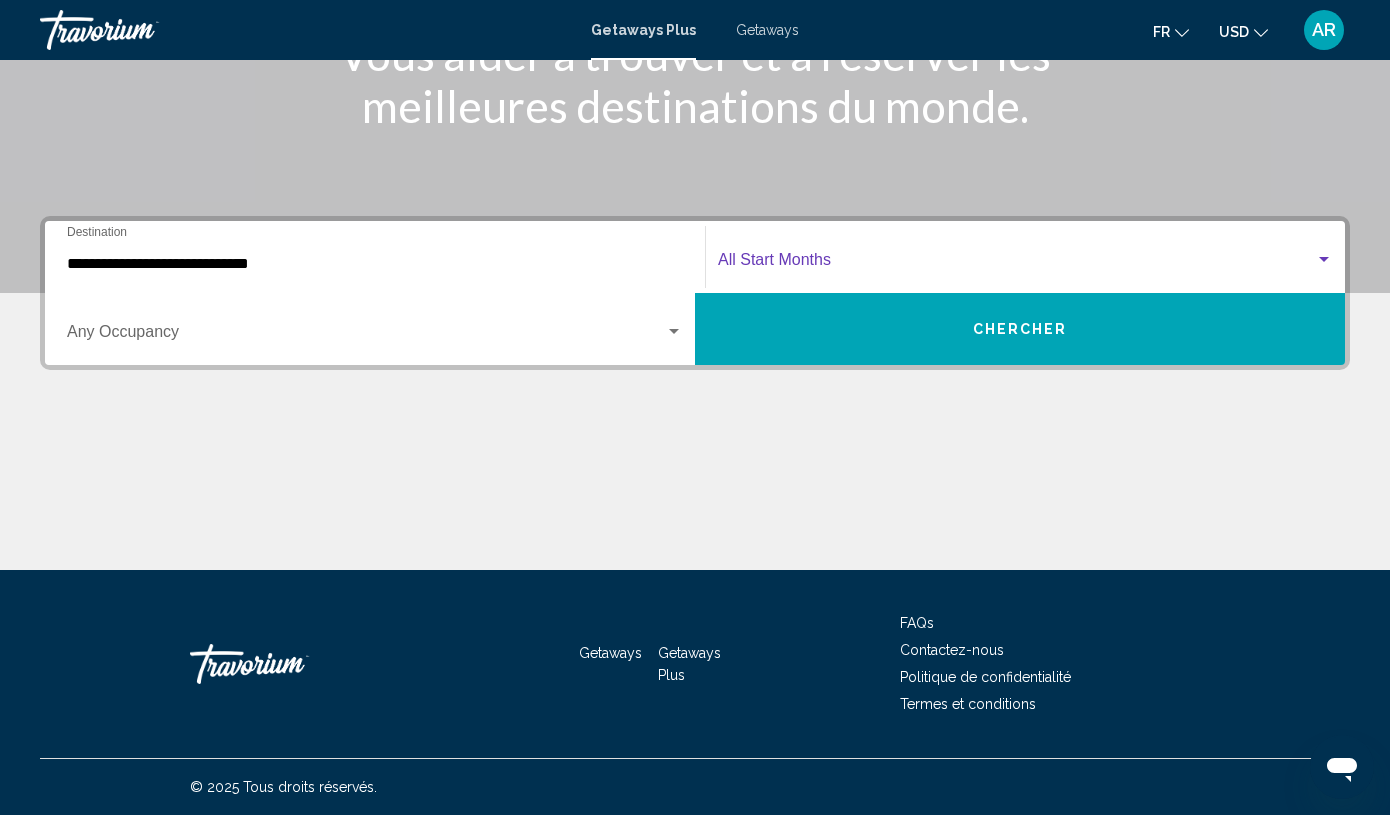 click at bounding box center (1016, 264) 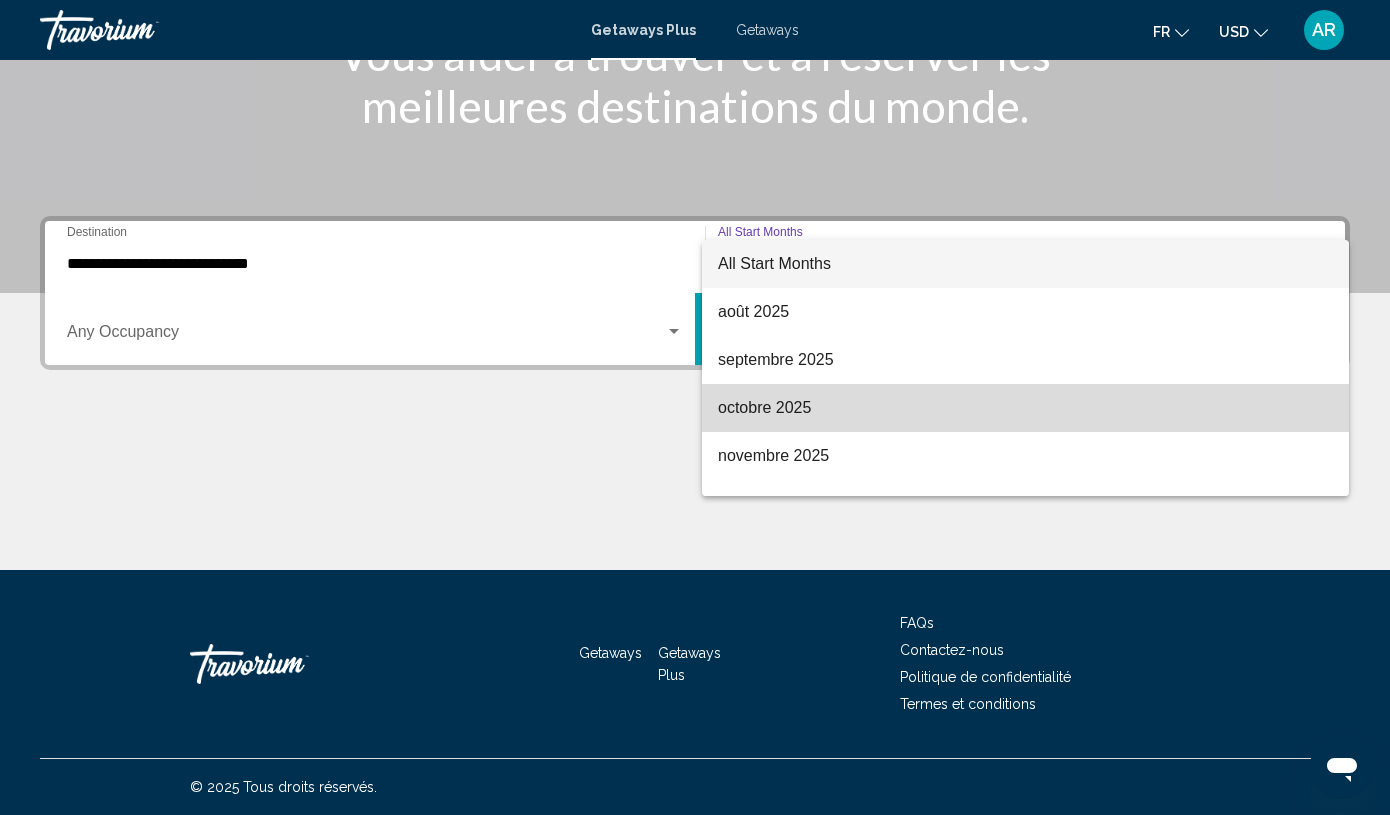 click on "octobre 2025" at bounding box center [1025, 408] 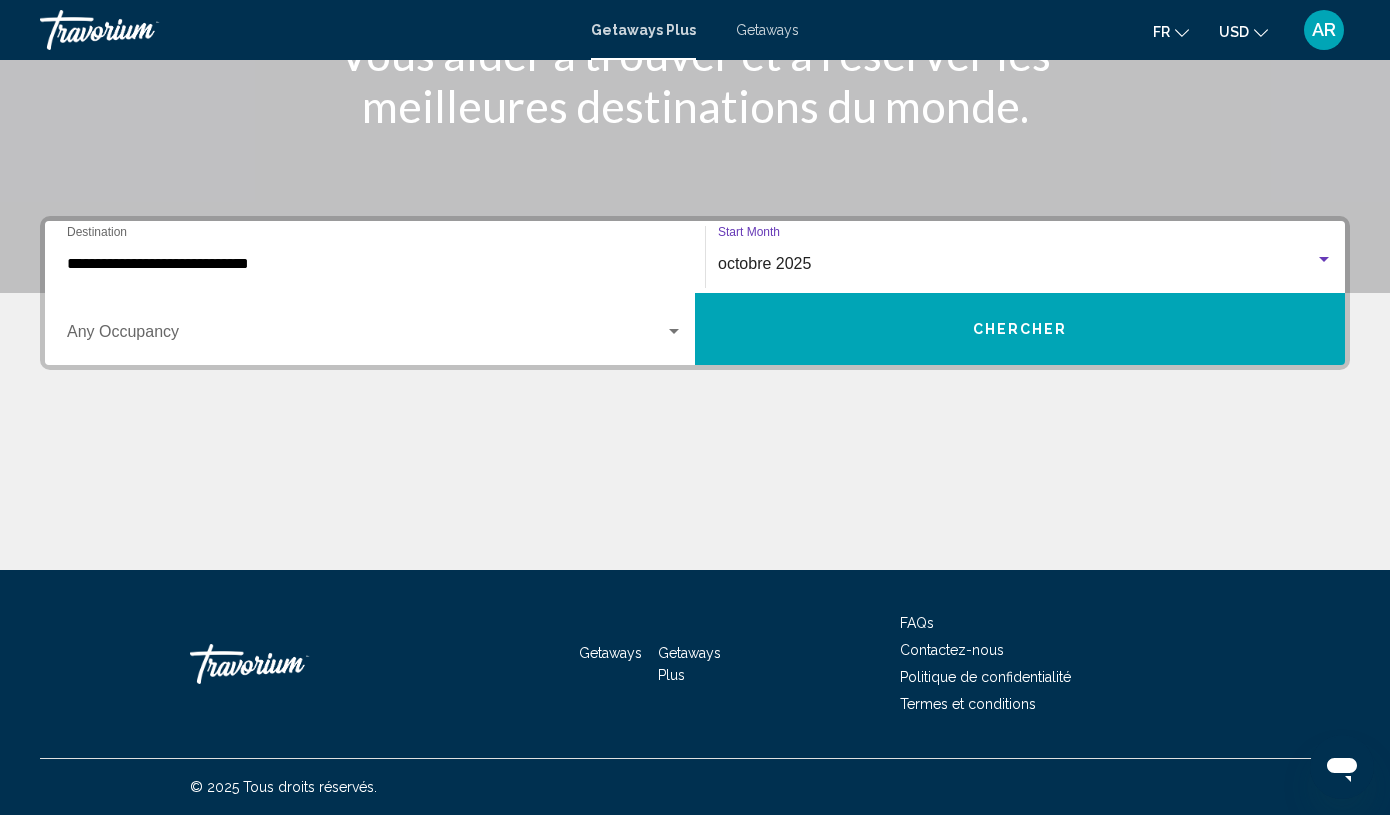 click at bounding box center [366, 336] 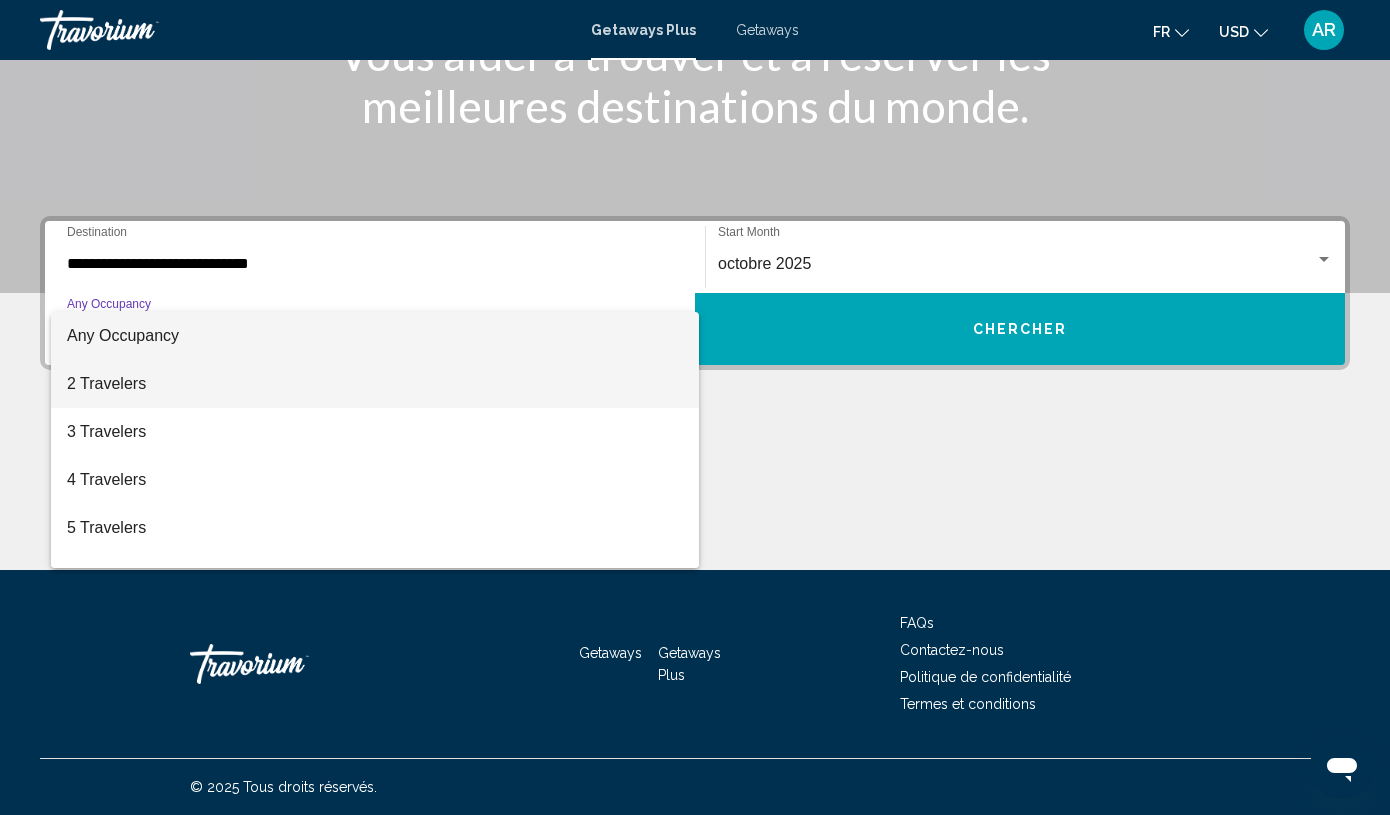 click on "2 Travelers" at bounding box center (375, 384) 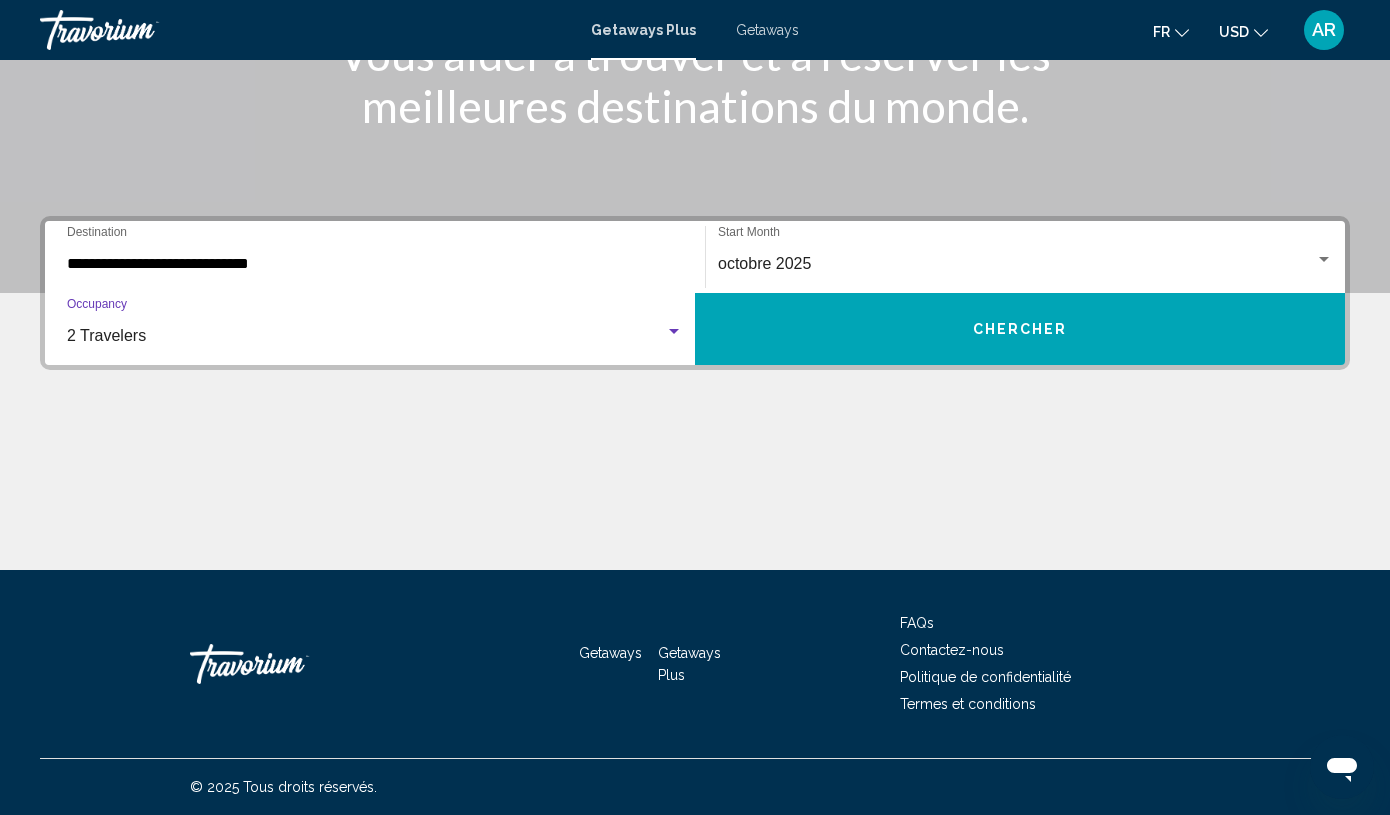 click on "**********" at bounding box center [375, 264] 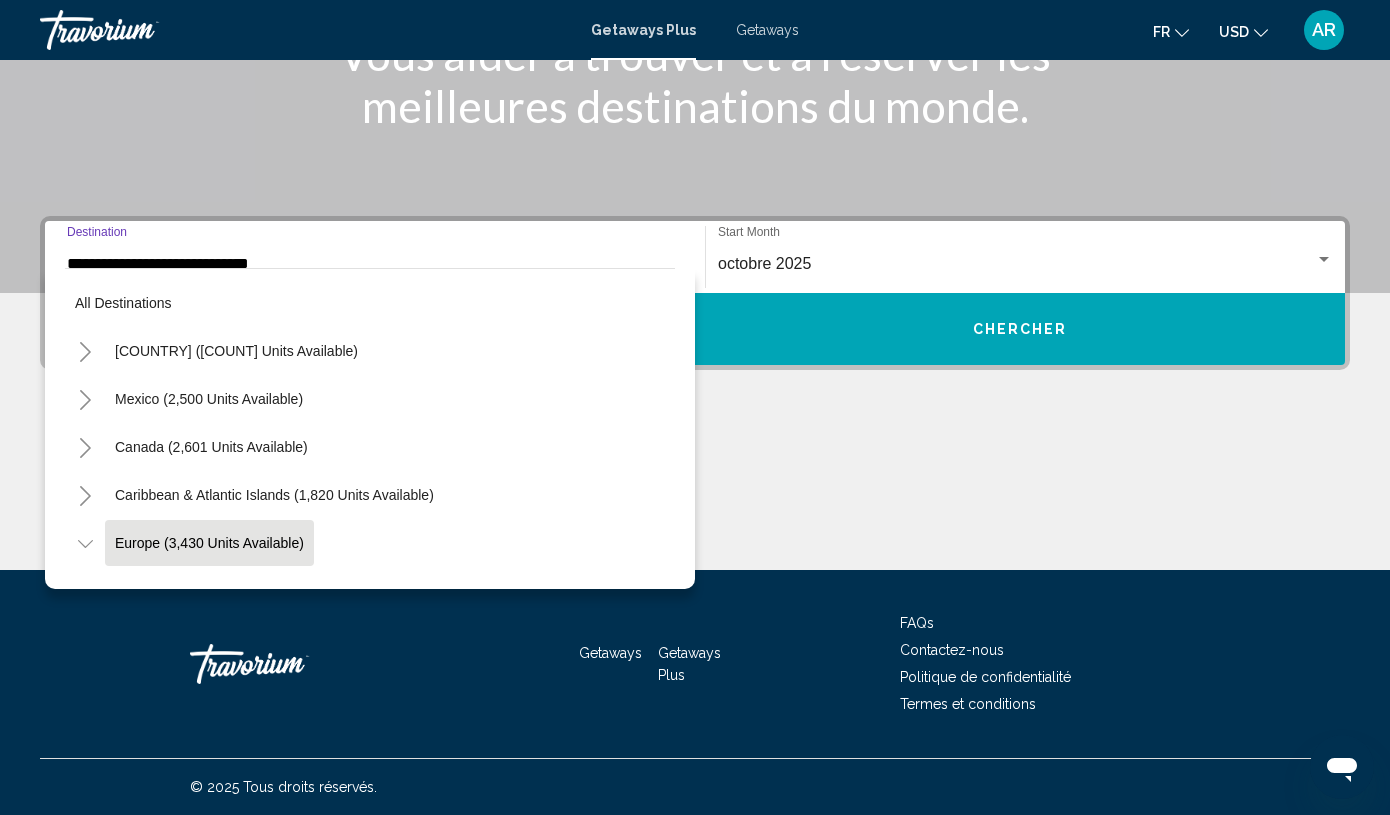 scroll, scrollTop: 119, scrollLeft: 0, axis: vertical 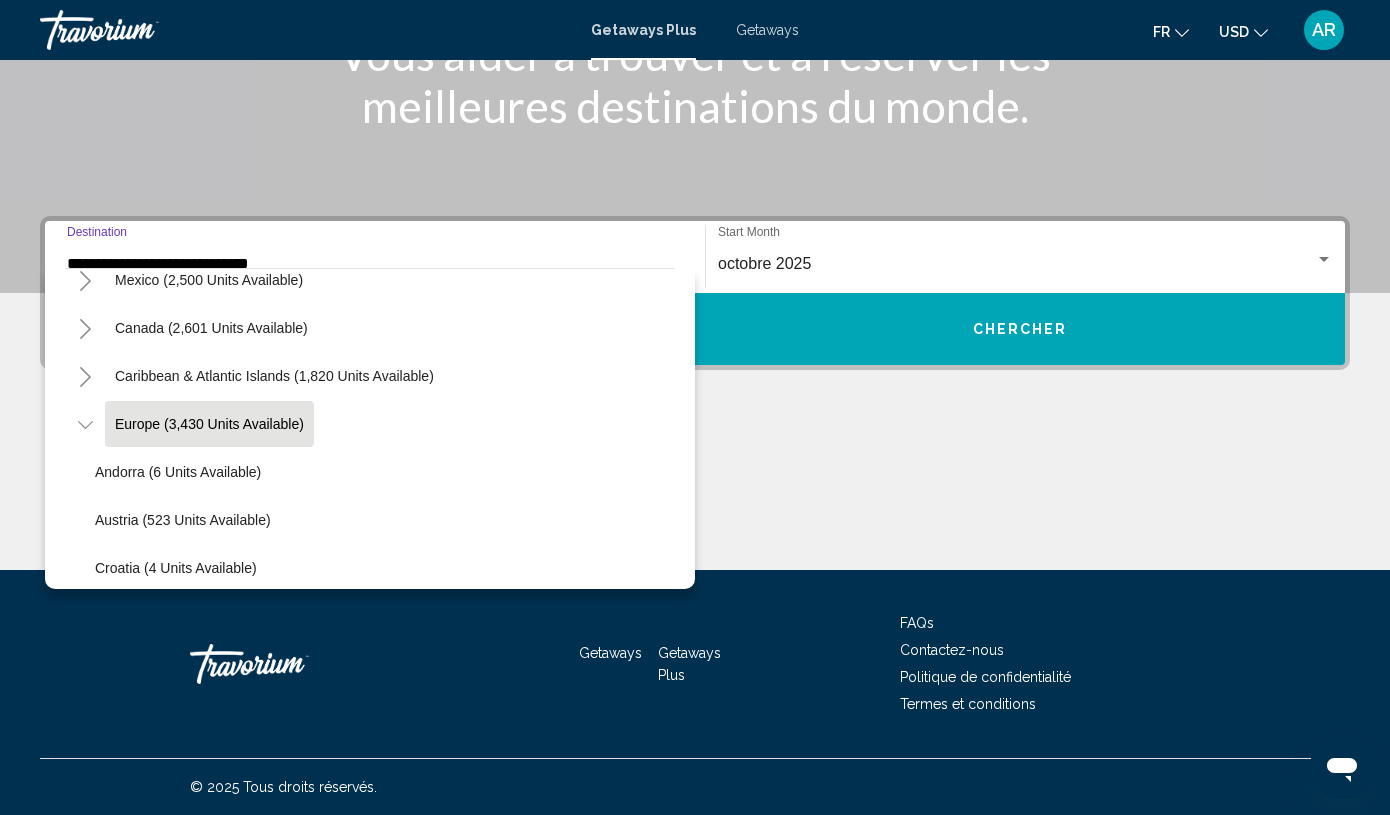 click on "**********" at bounding box center (375, 264) 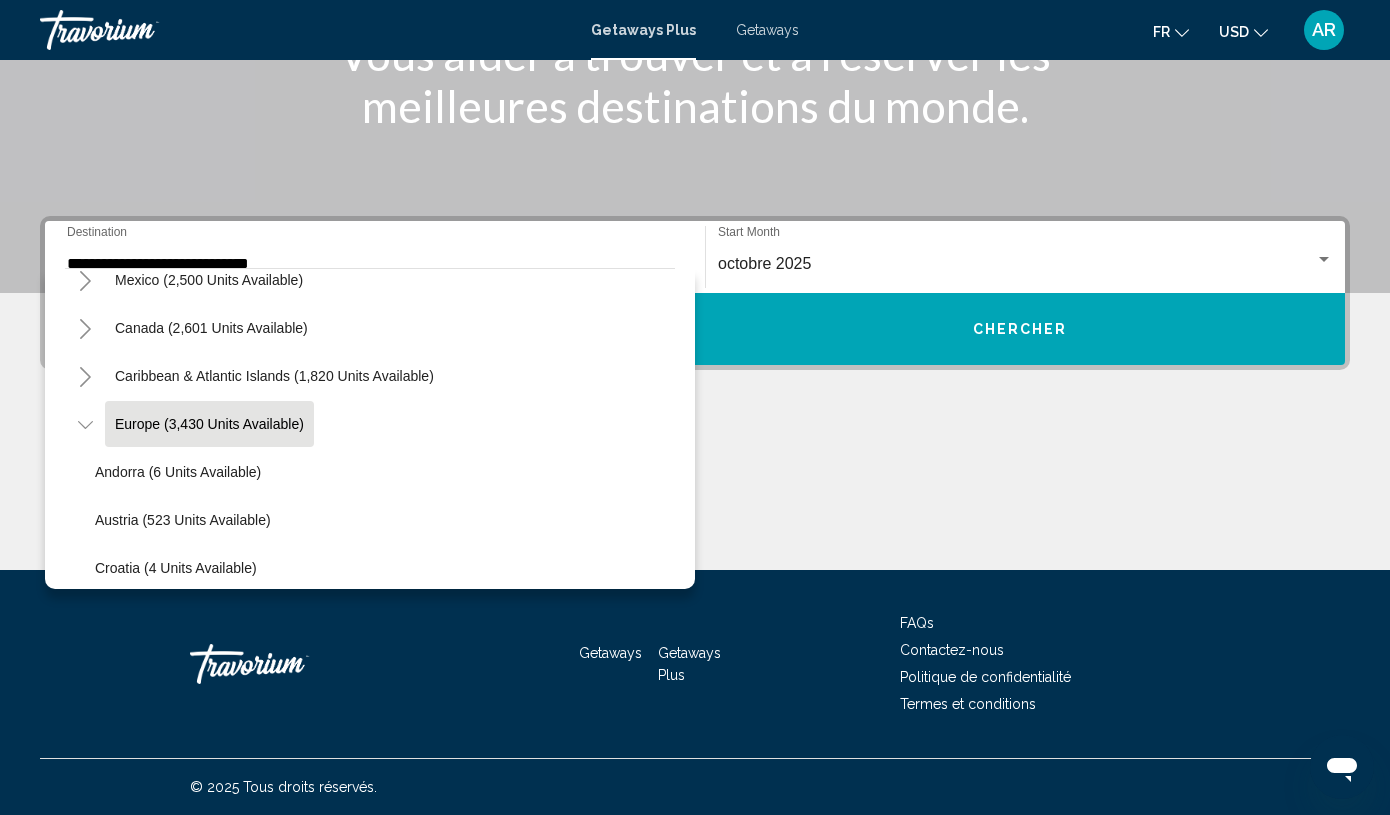 click on "**********" at bounding box center [375, 257] 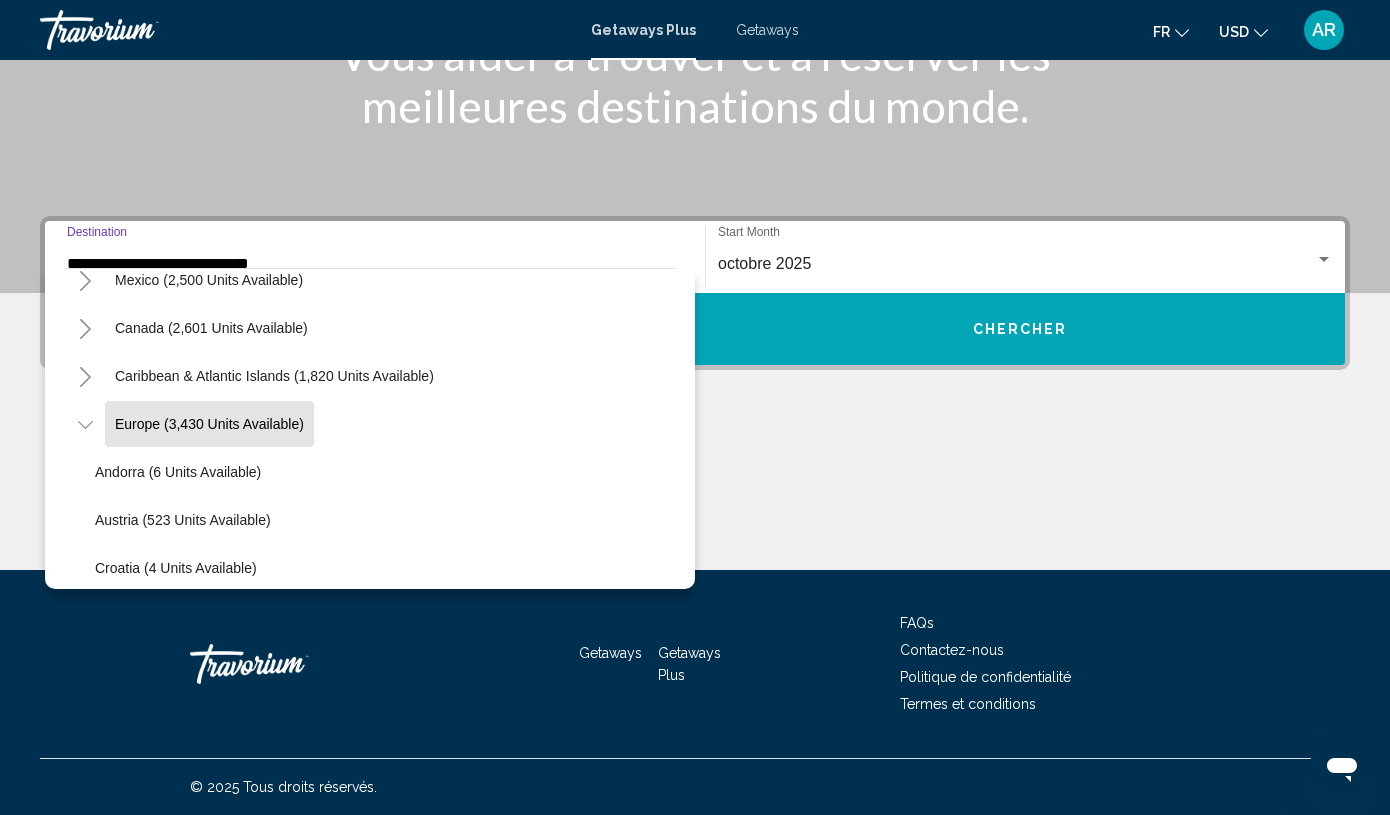 click on "**********" at bounding box center (375, 264) 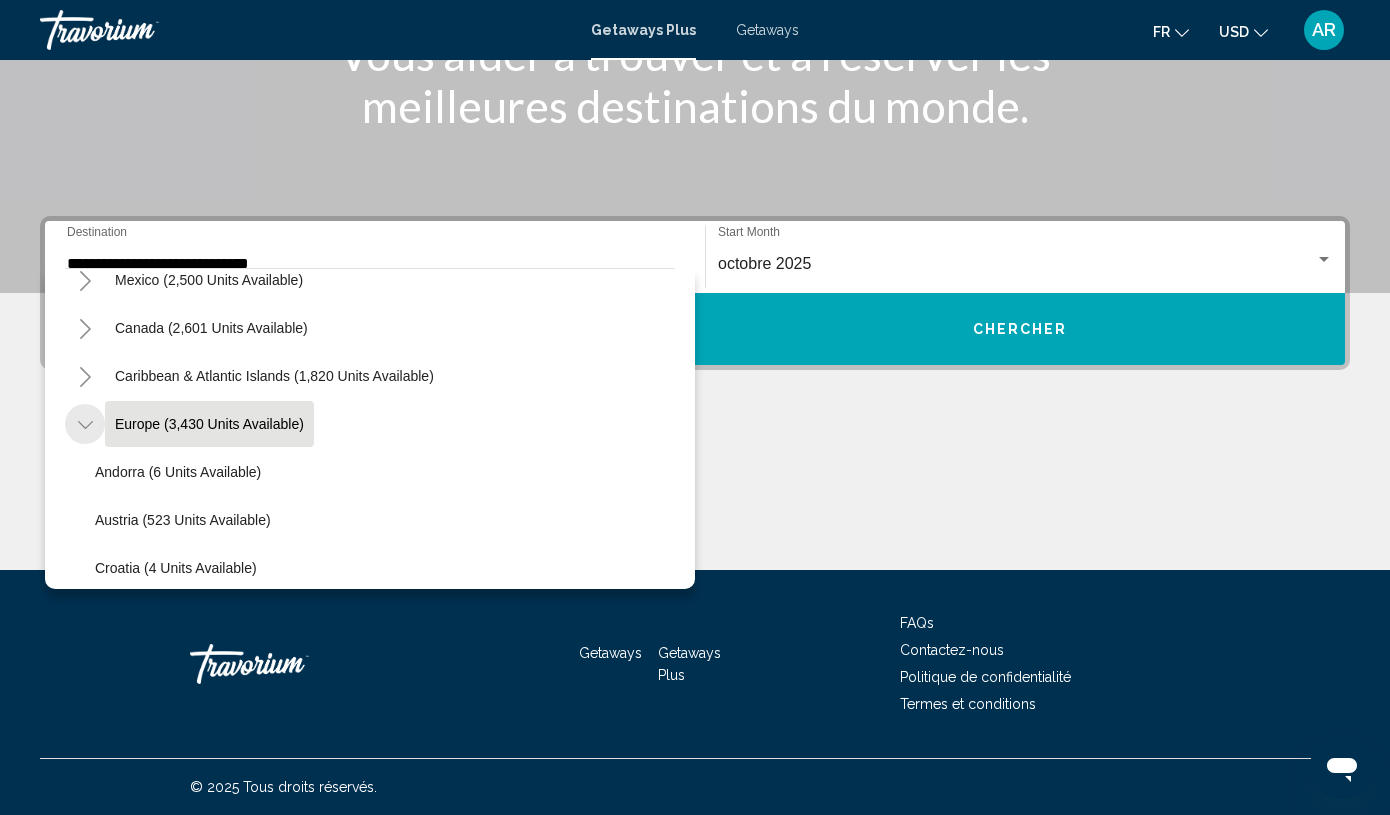 click 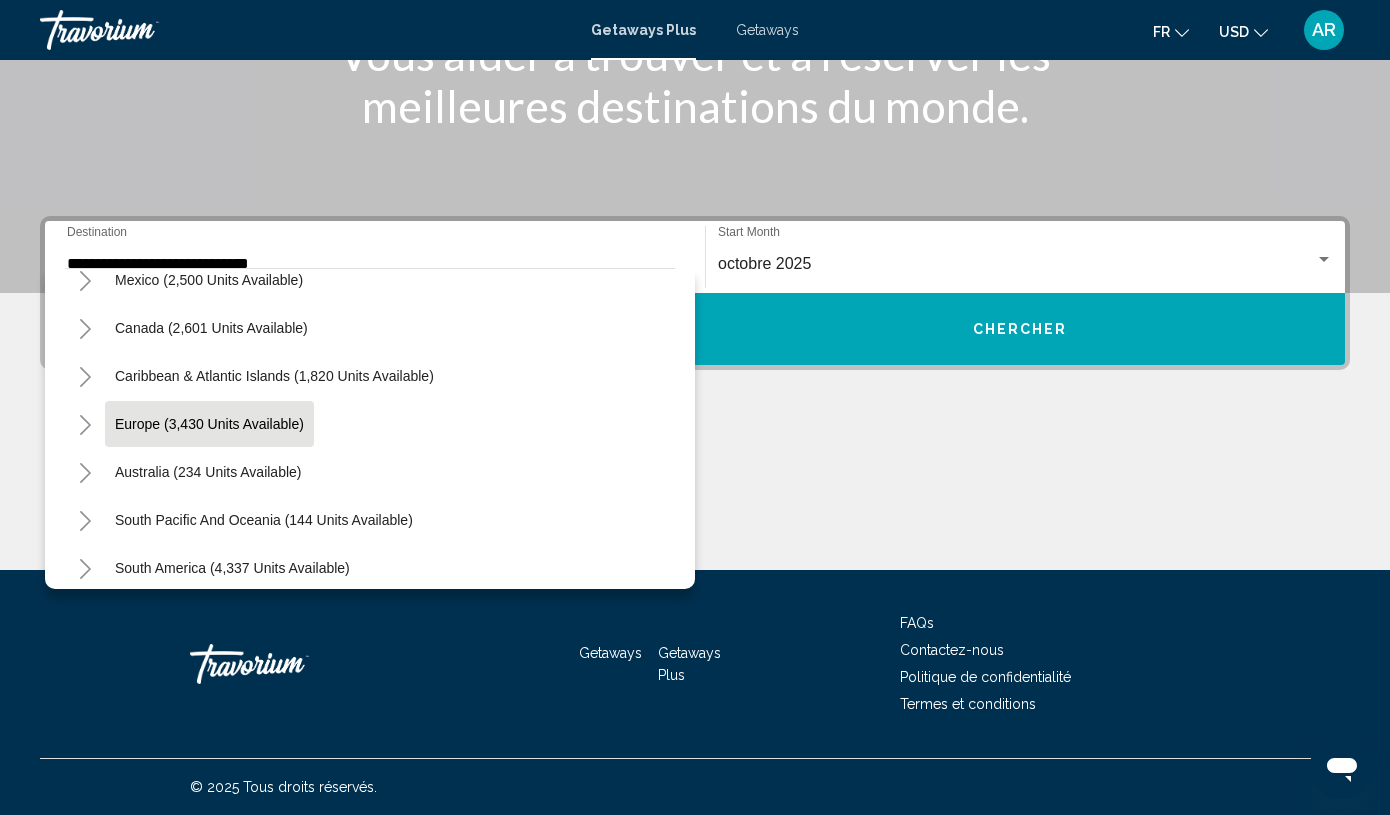 click 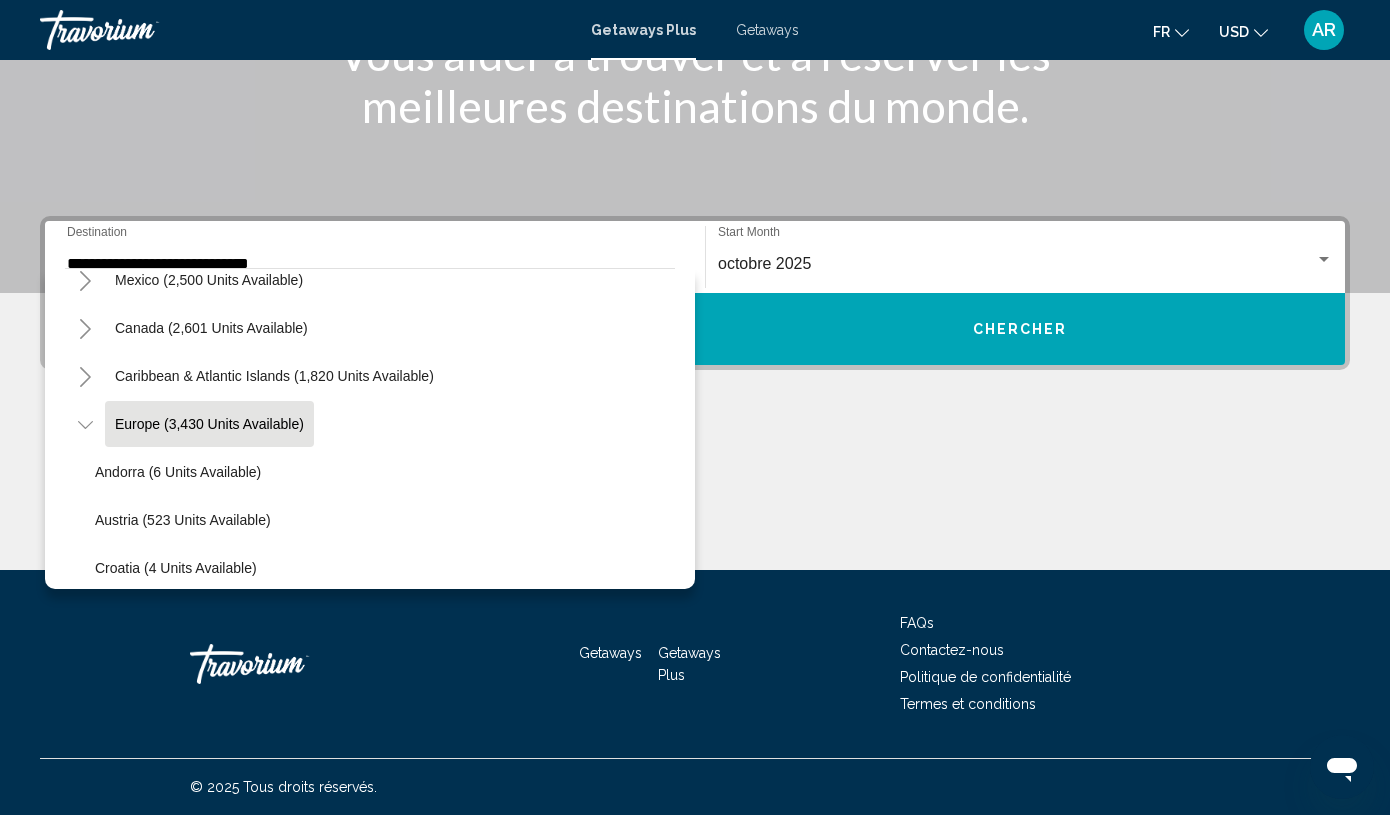 type 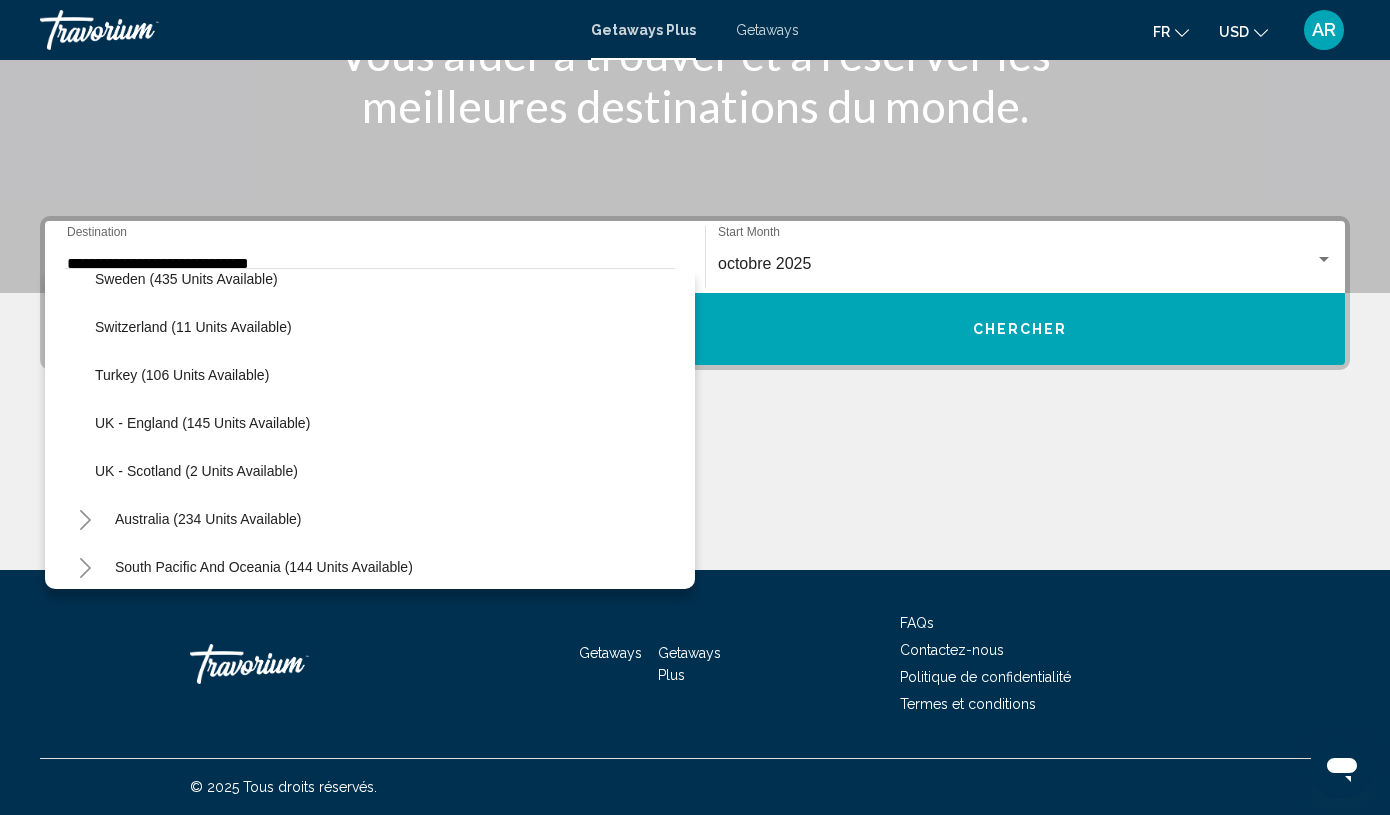 scroll, scrollTop: 899, scrollLeft: 0, axis: vertical 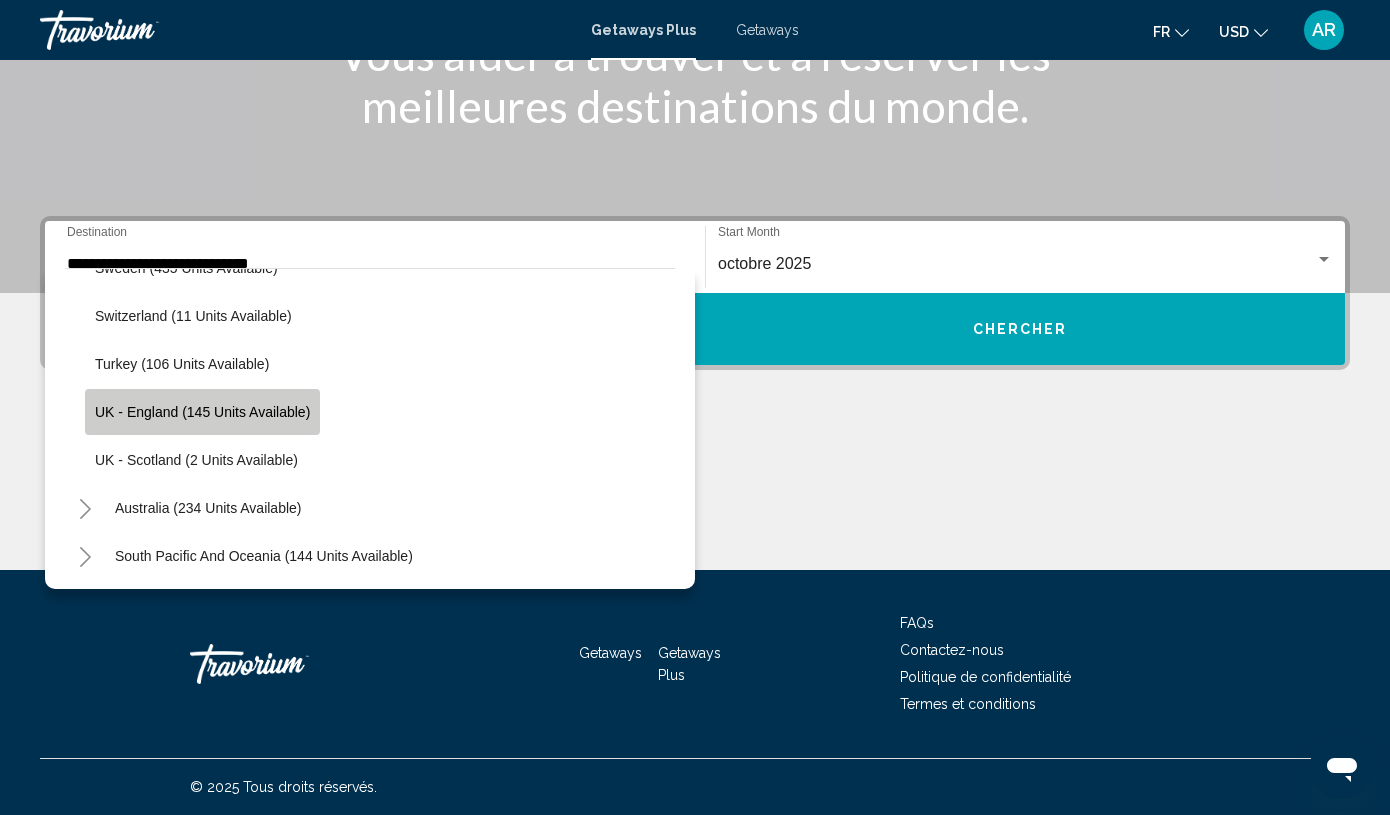click on "UK - England (145 units available)" 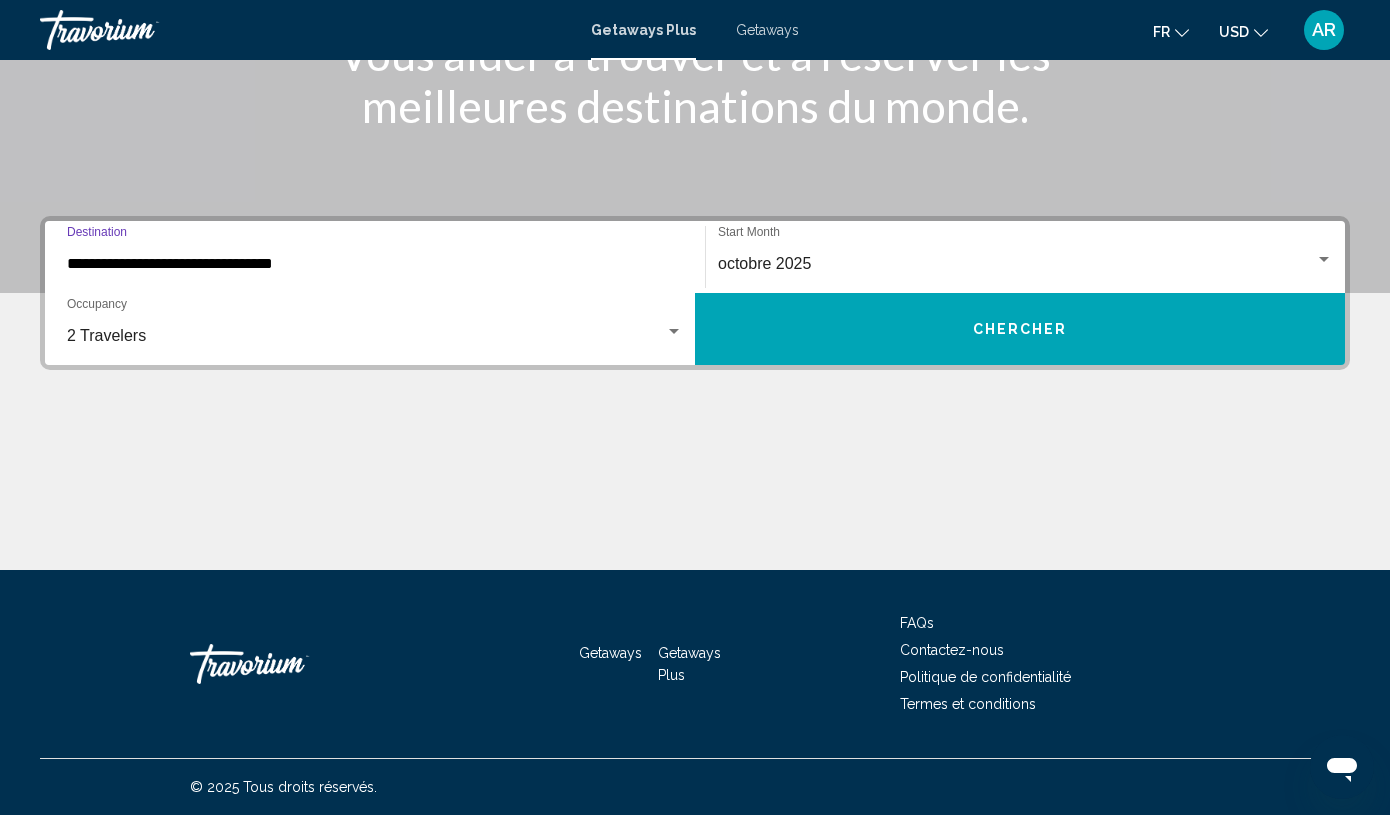 click on "Chercher" at bounding box center [1020, 329] 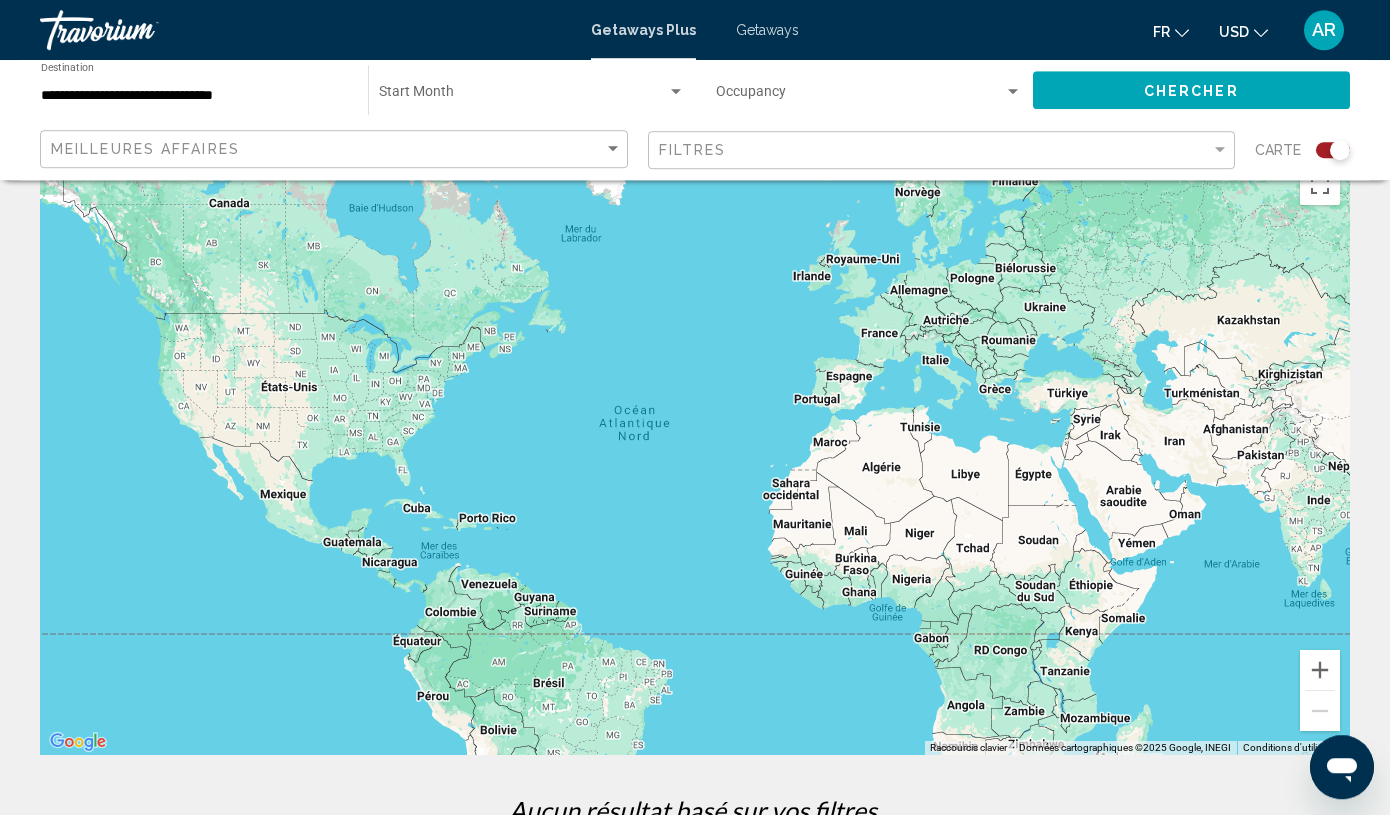 scroll, scrollTop: 0, scrollLeft: 0, axis: both 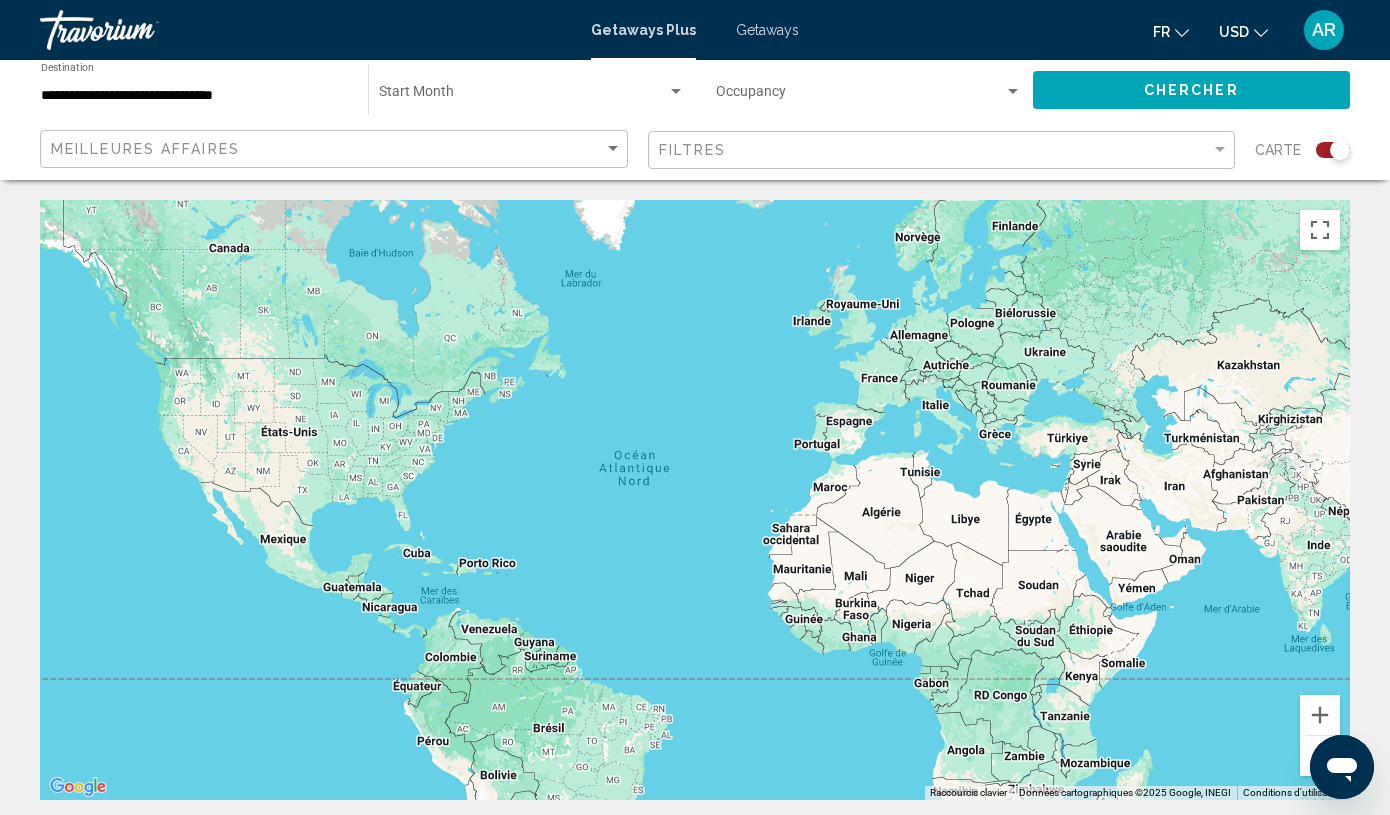 click on "Chercher" 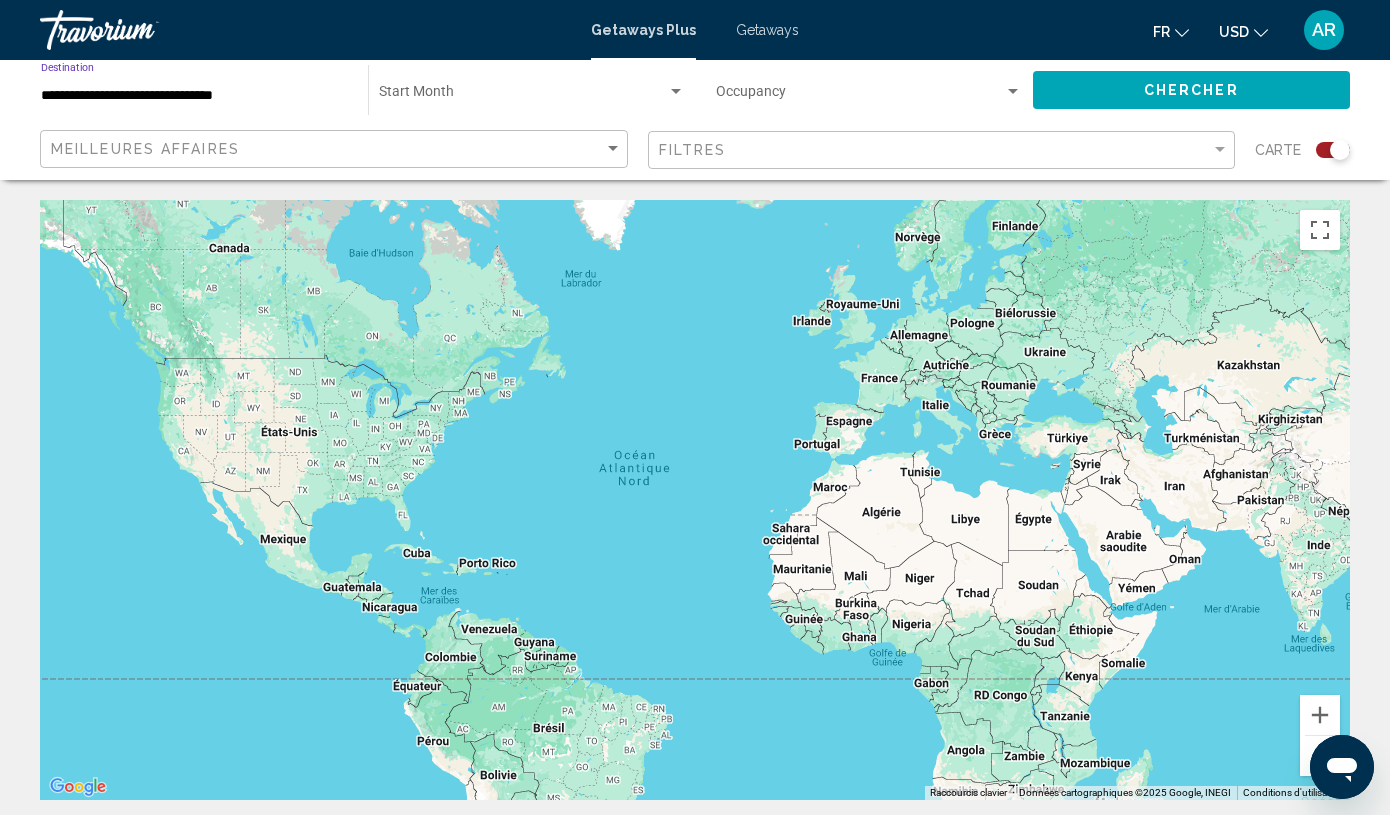 click on "**********" at bounding box center [194, 96] 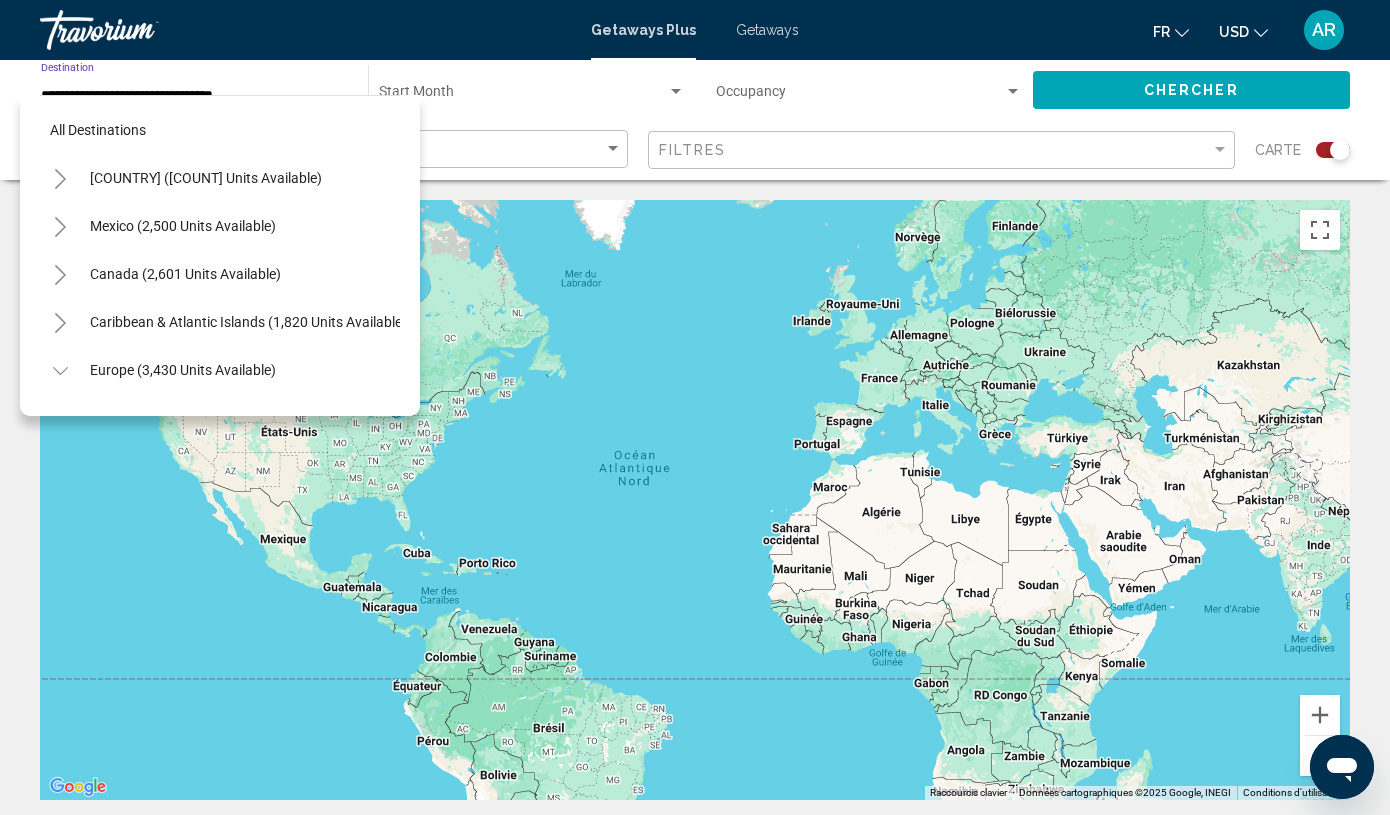 scroll, scrollTop: 887, scrollLeft: 0, axis: vertical 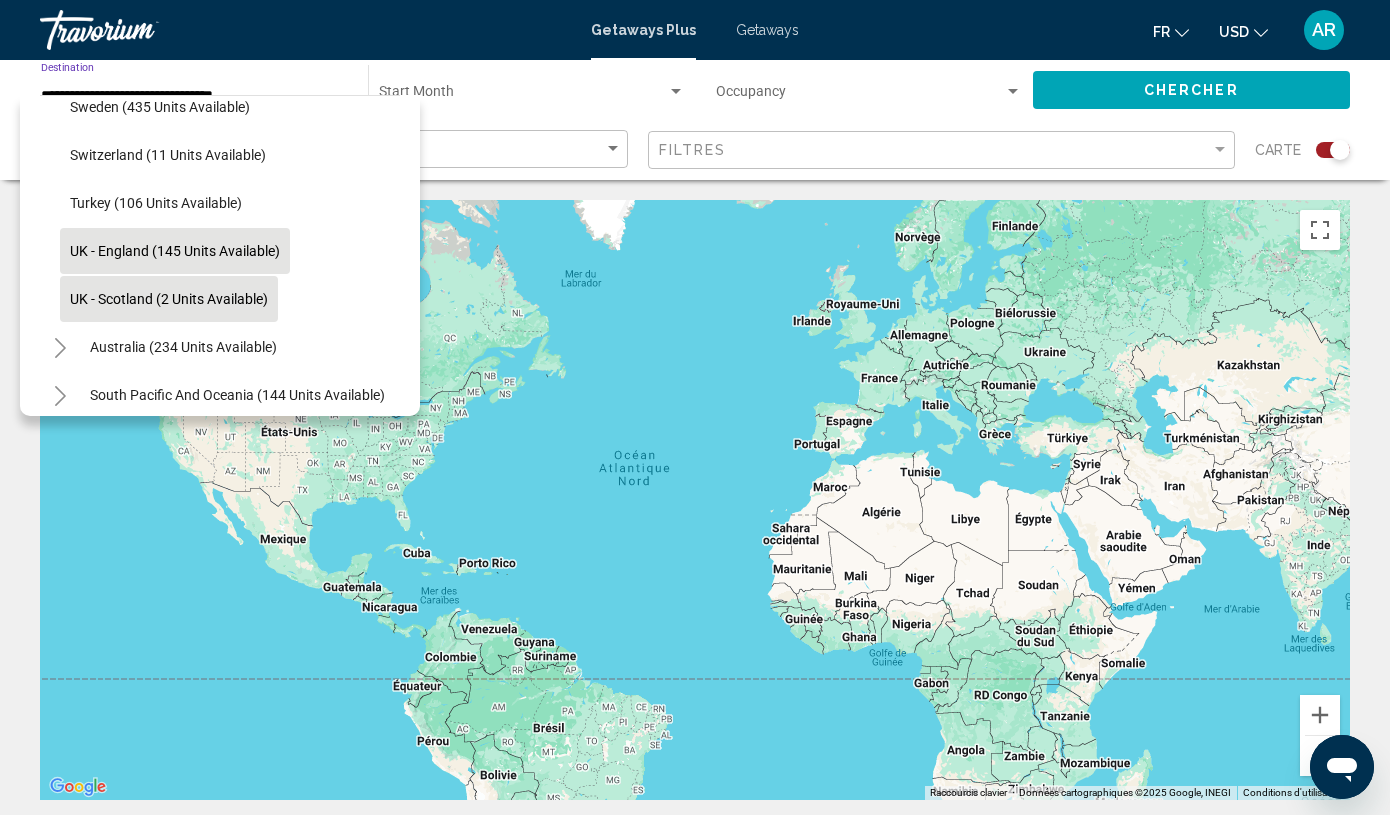 click on "UK - Scotland (2 units available)" 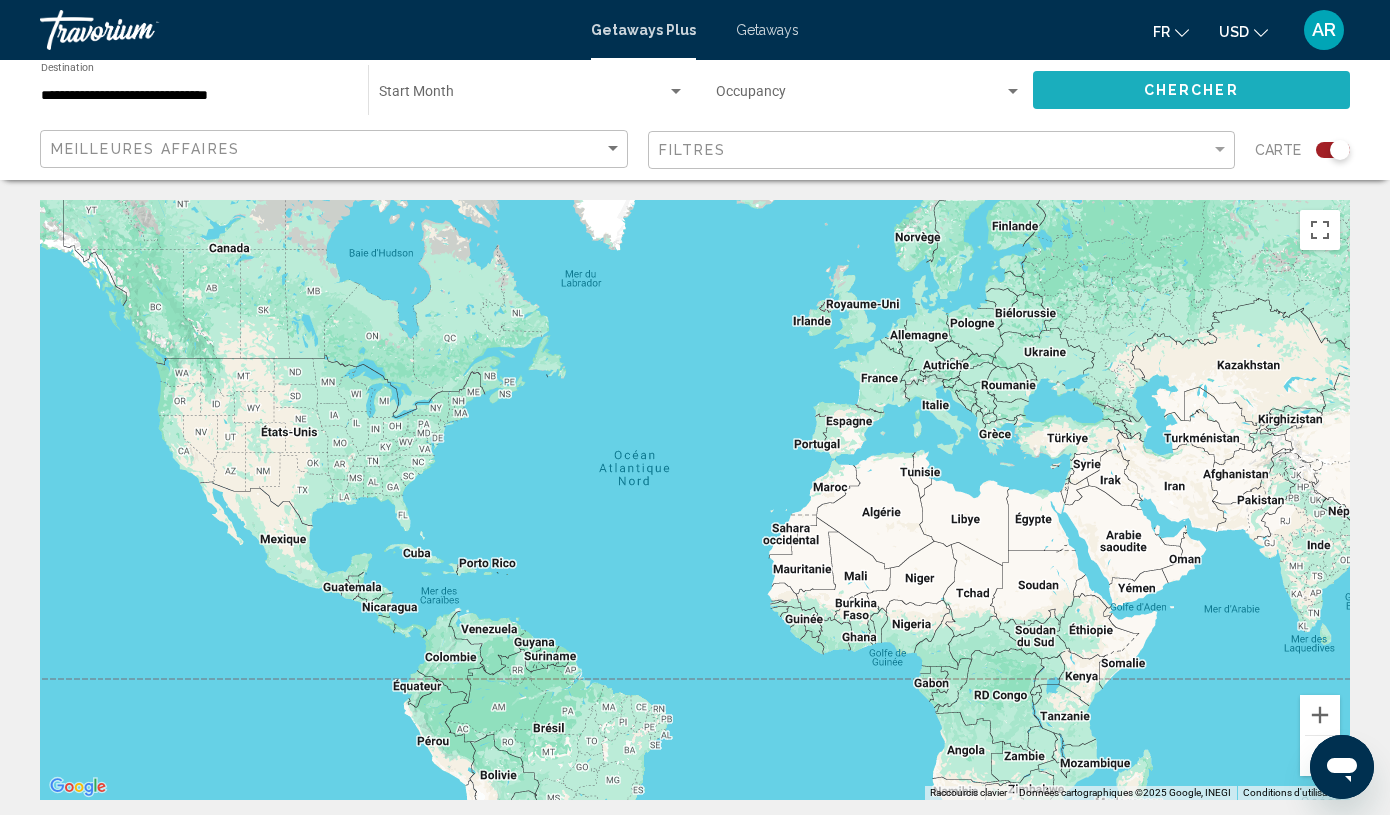 click on "Chercher" 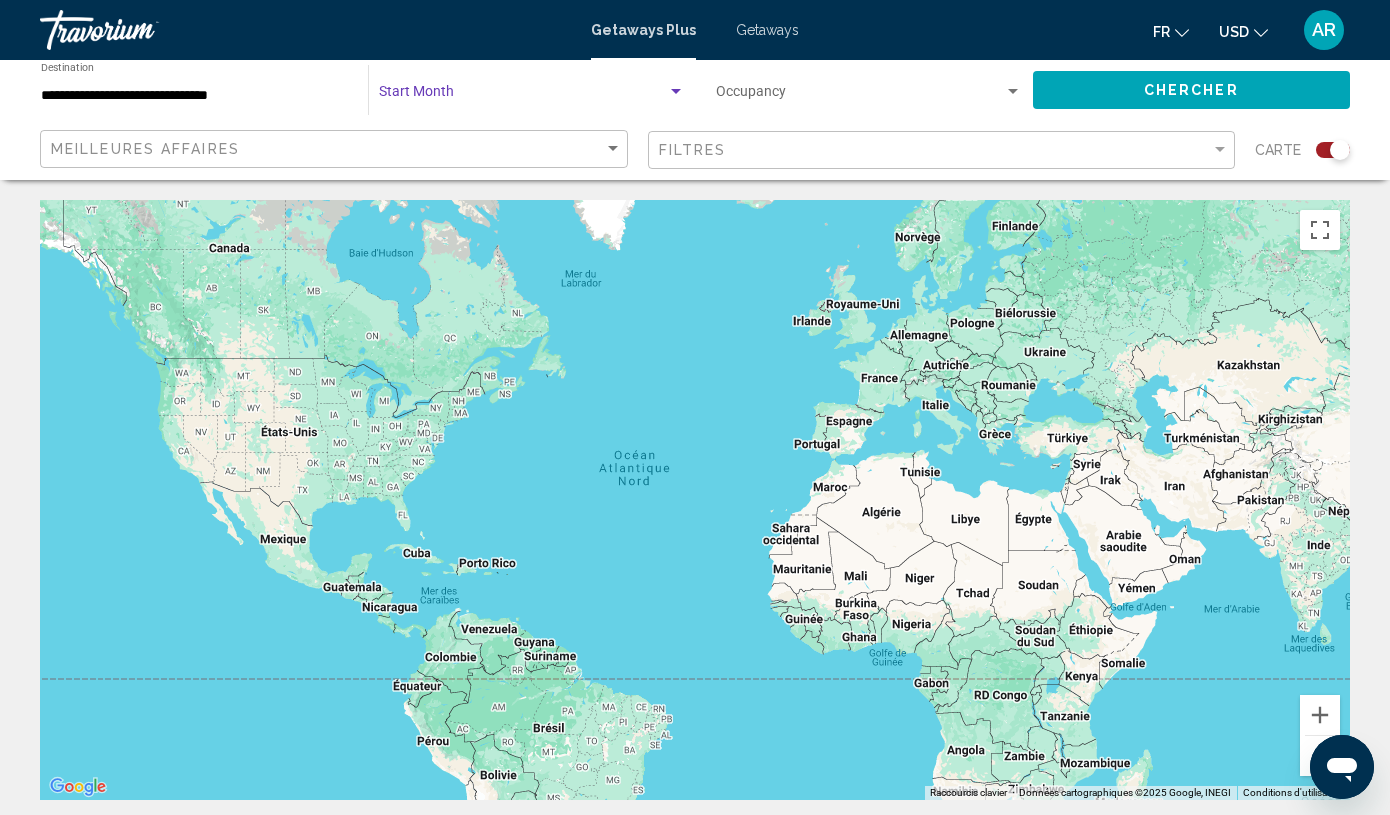 click at bounding box center [523, 96] 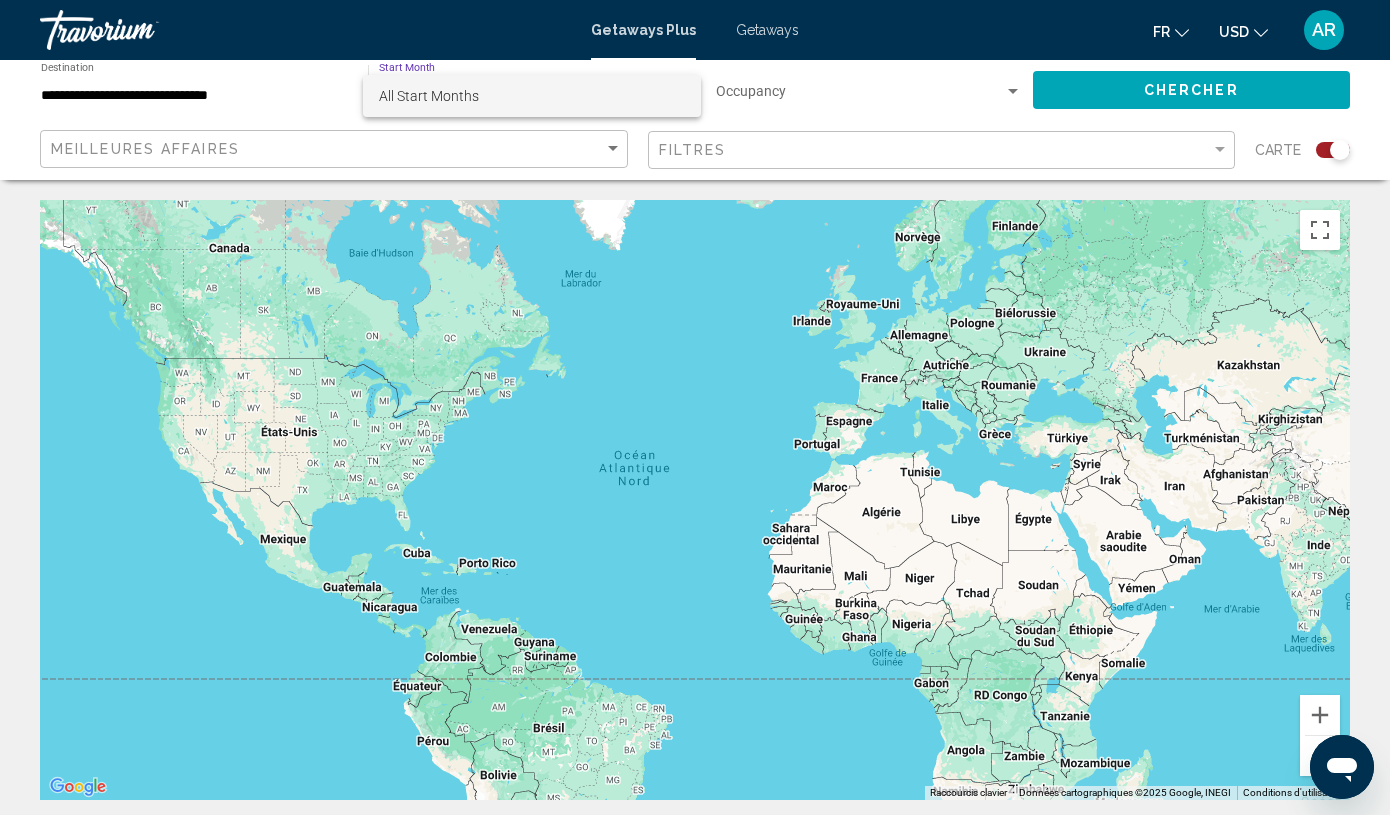 click at bounding box center [695, 407] 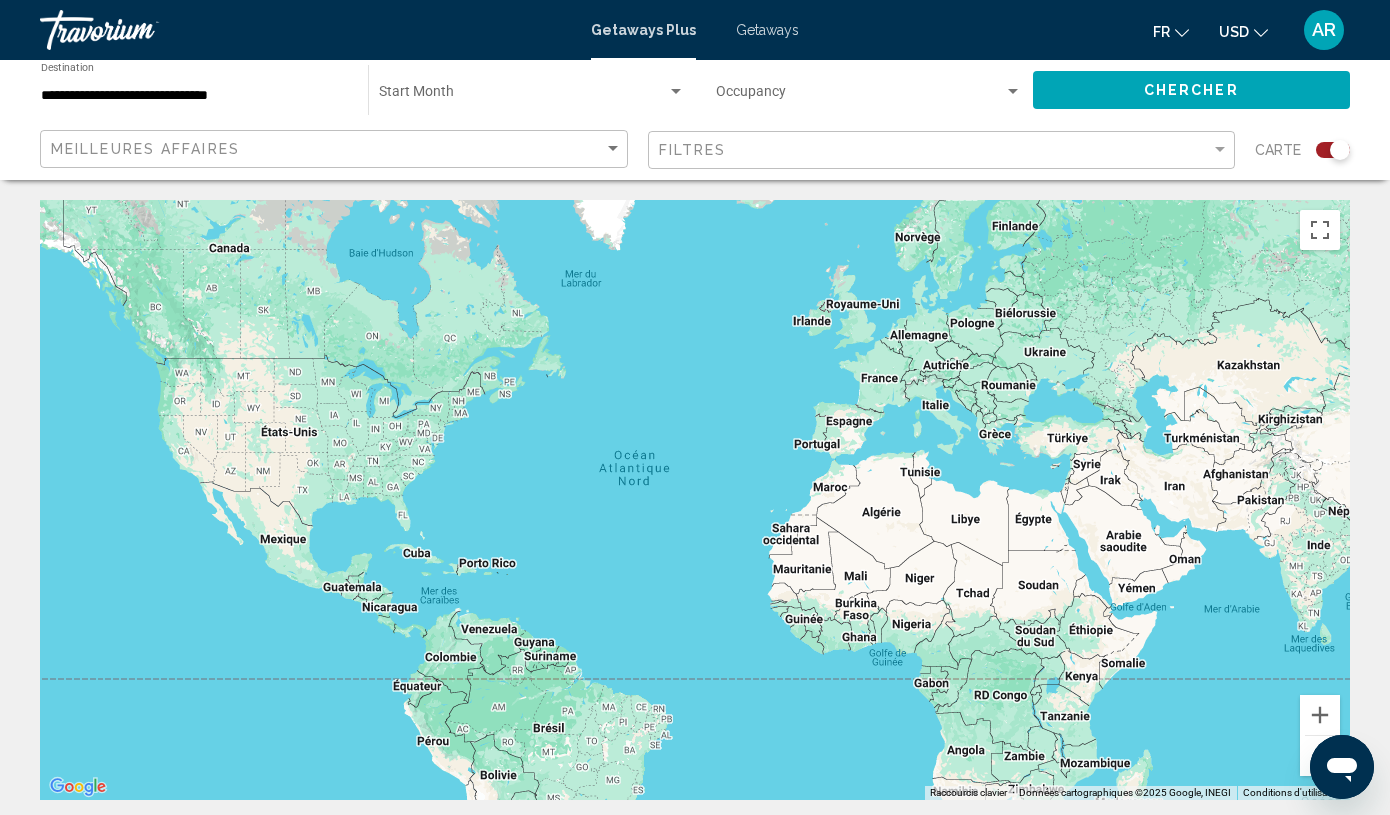 click on "Start Month All Start Months" 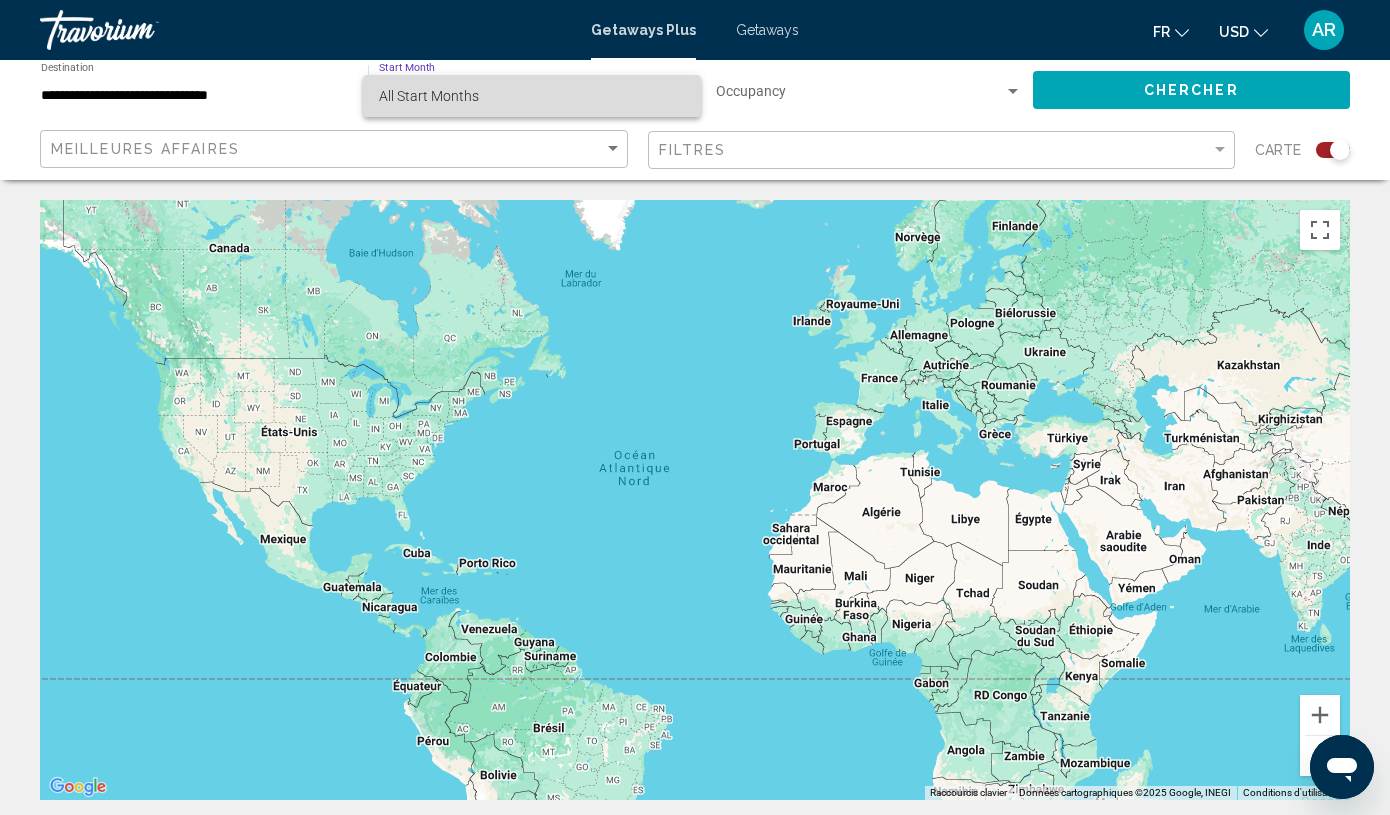 click on "All Start Months" at bounding box center (532, 96) 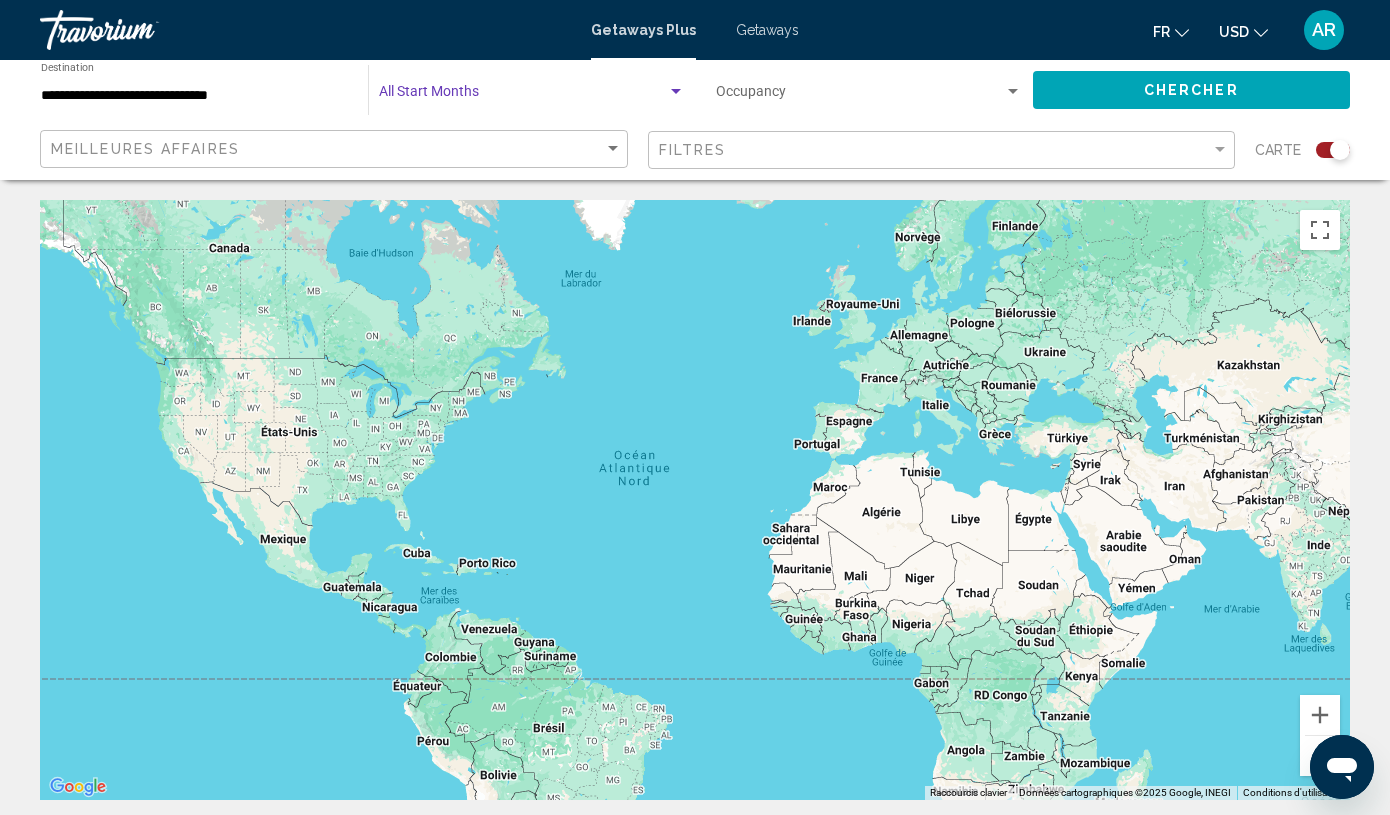 click at bounding box center (523, 96) 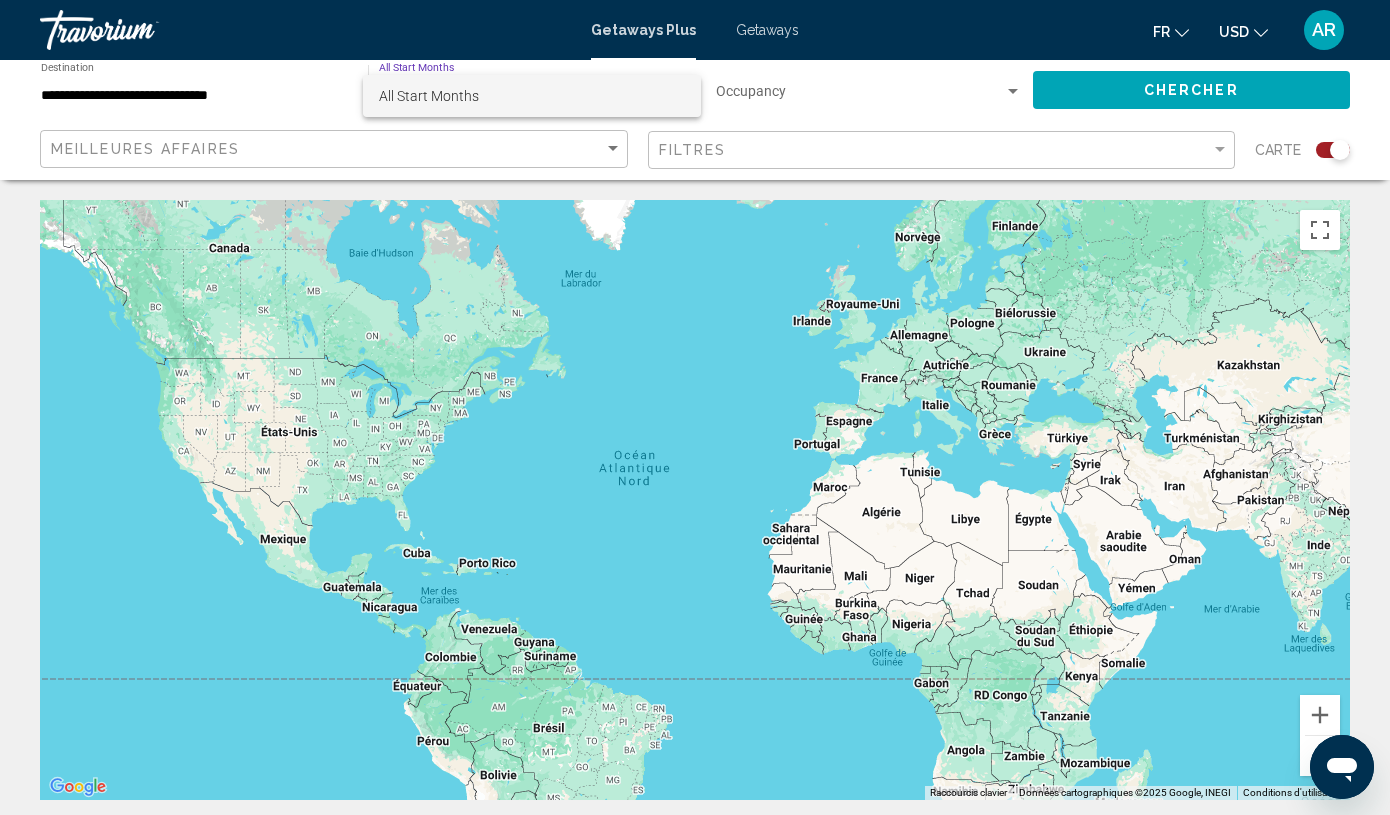 click at bounding box center (695, 407) 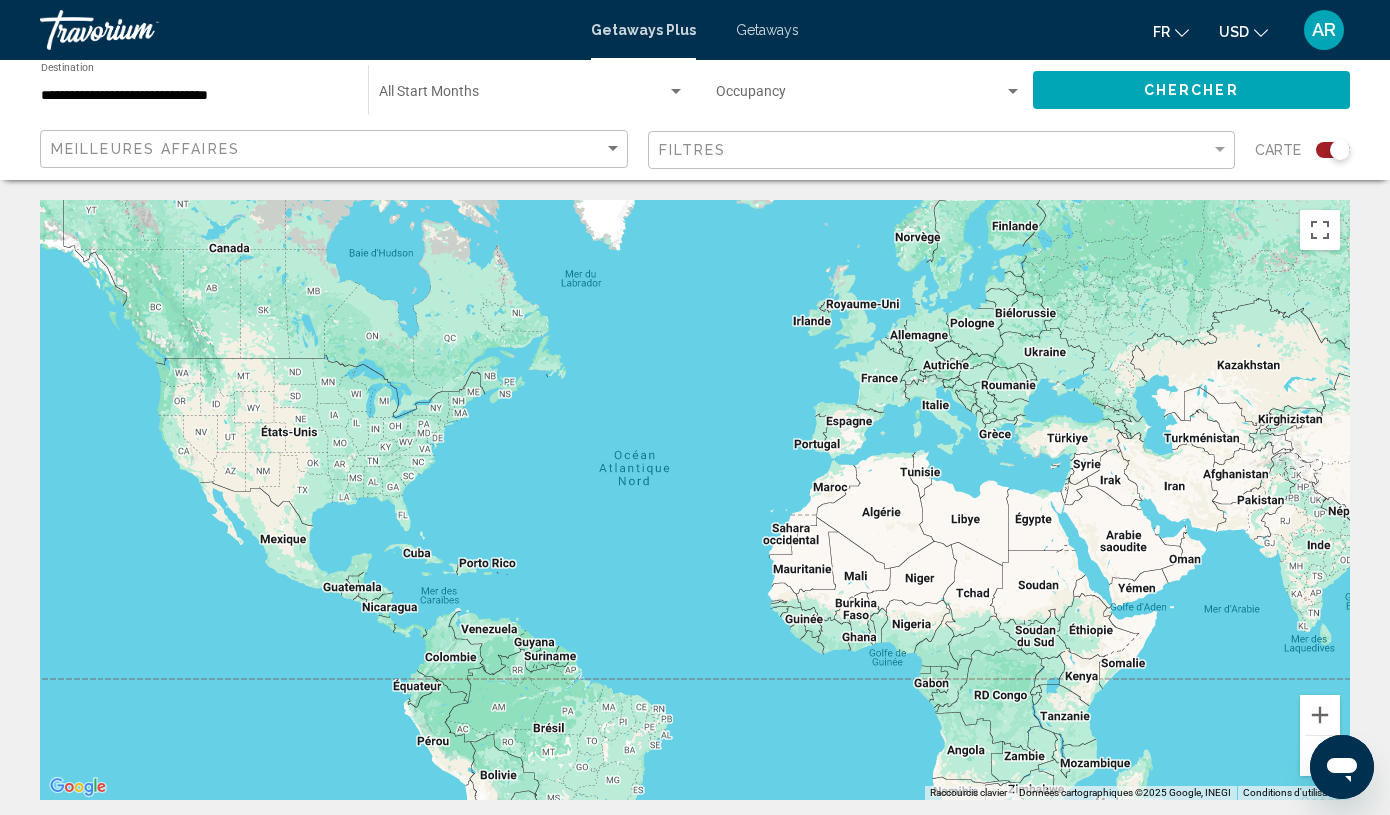 click on "Occupancy Any Occupancy" 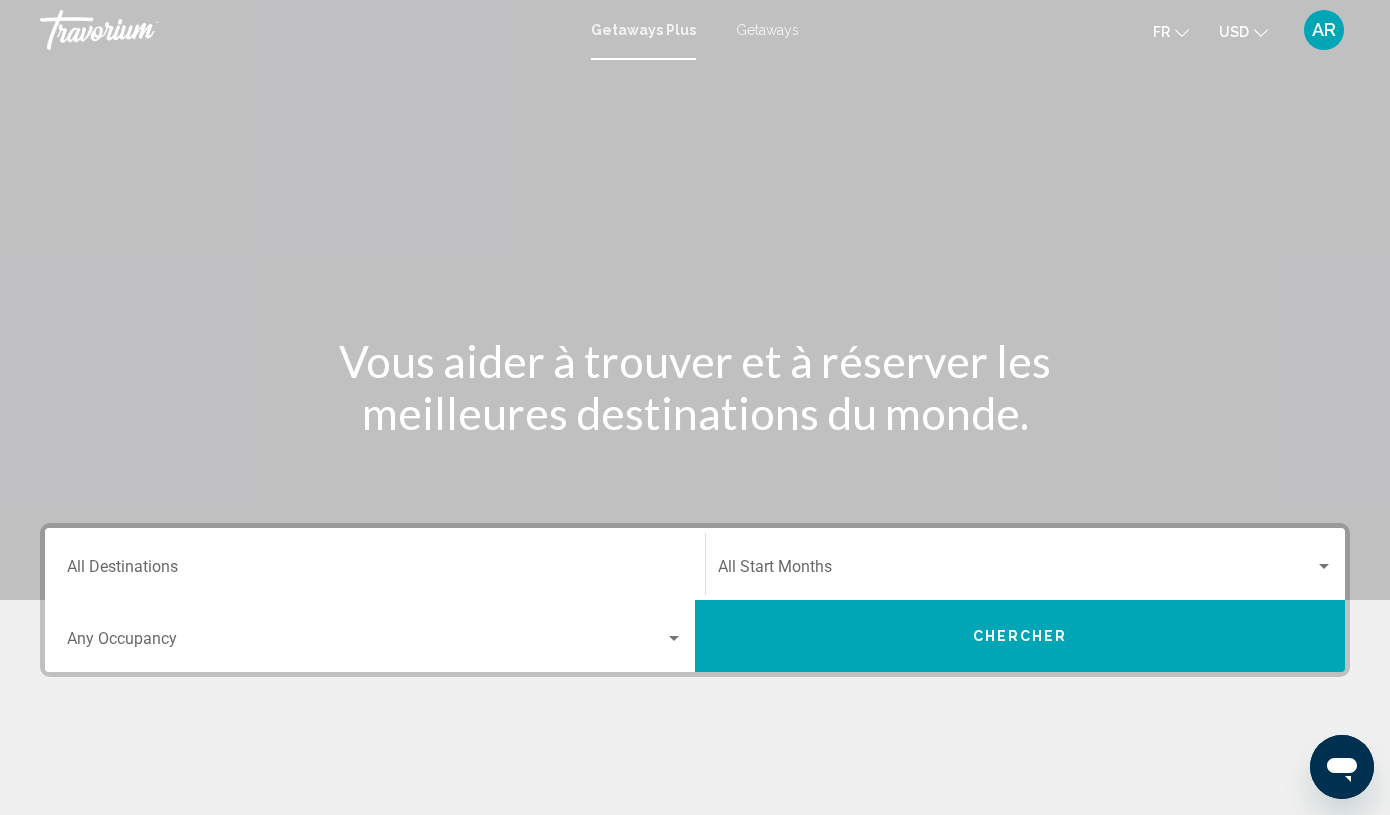 click on "Getaways" at bounding box center [767, 30] 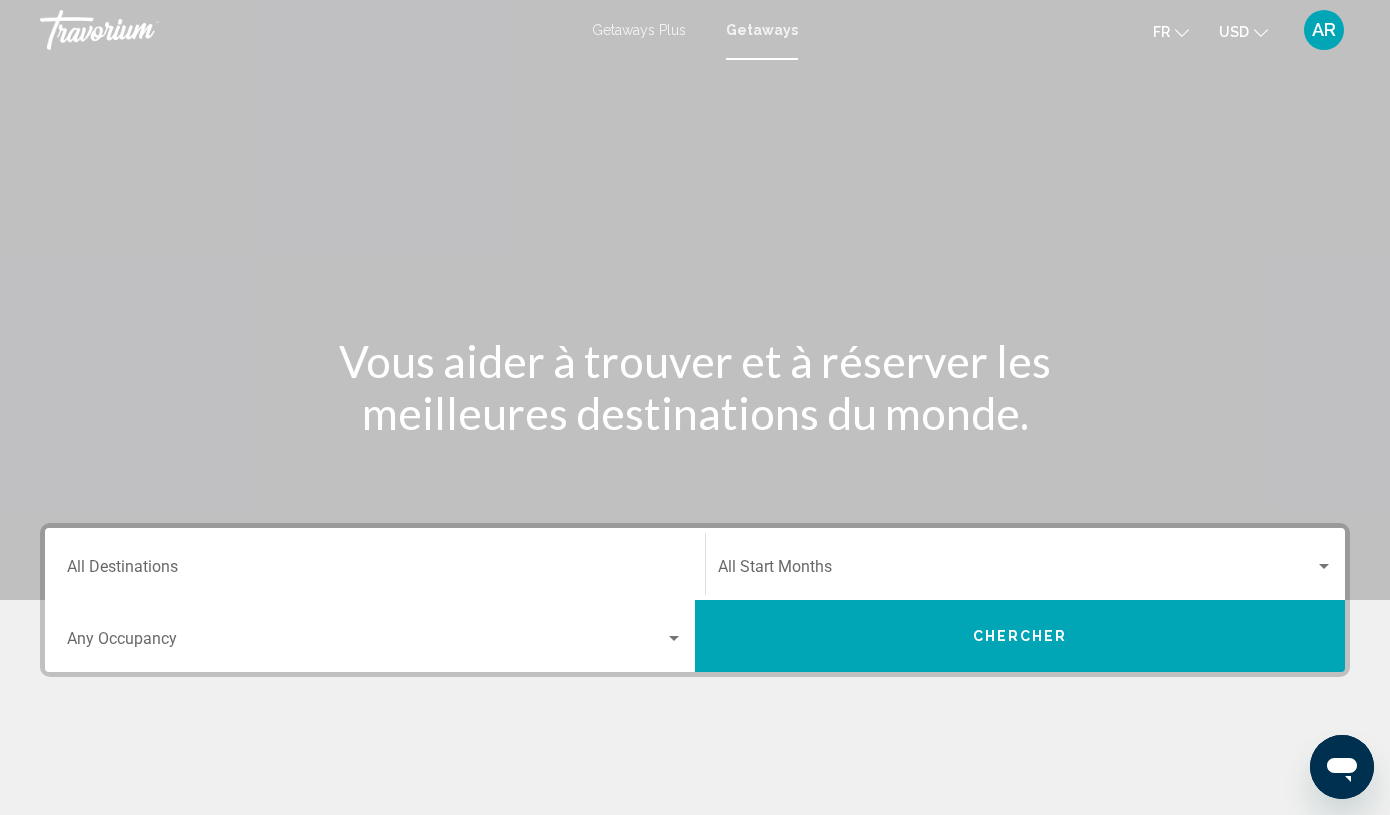 click on "Getaways Plus" at bounding box center (639, 30) 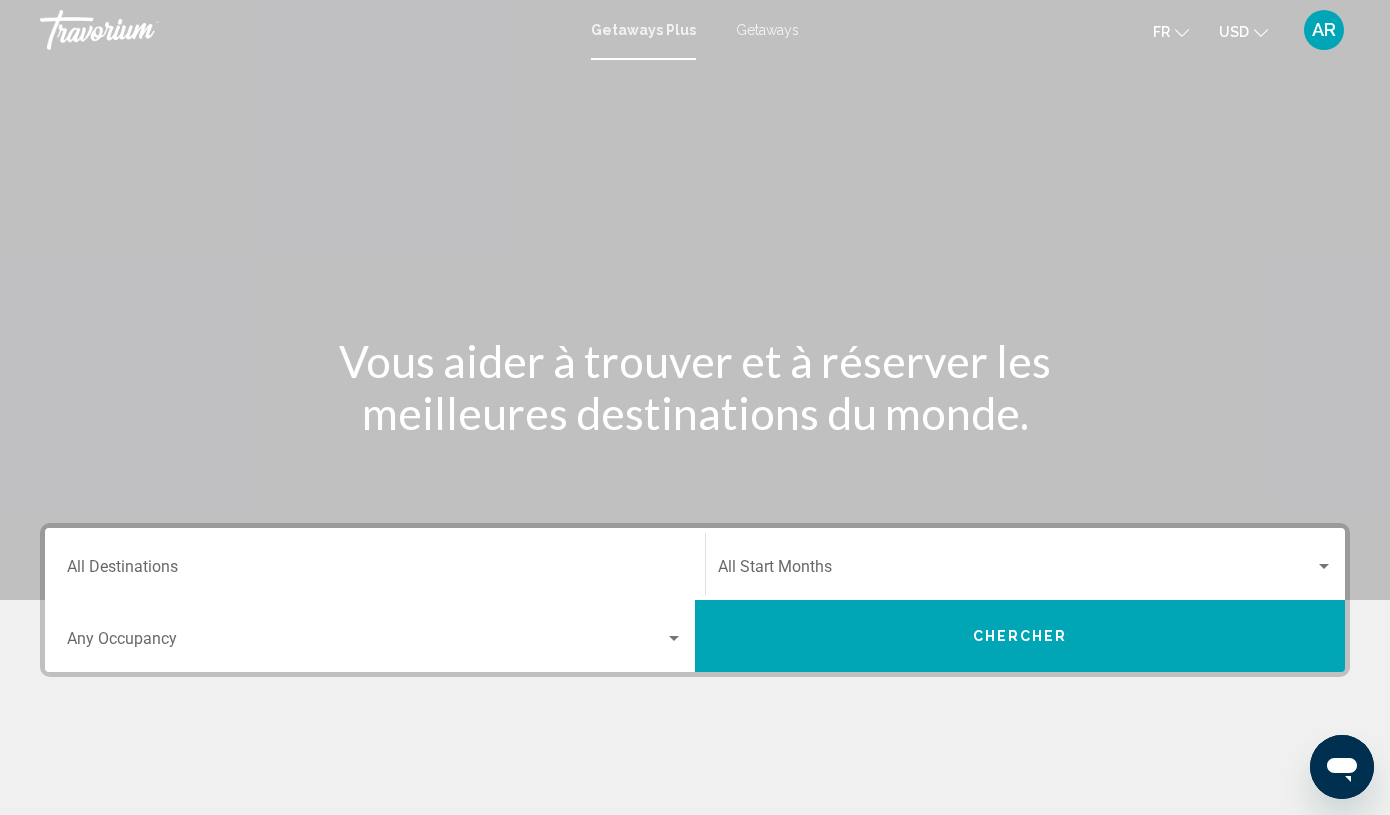 click on "Getaways Plus Getaways fr
English Español Français Italiano Português русский USD
USD ($) MXN (Mex$) CAD (Can$) GBP (£) EUR (€) AUD (A$) NZD (NZ$) CNY (CN¥) AR Se connecter" at bounding box center [695, 30] 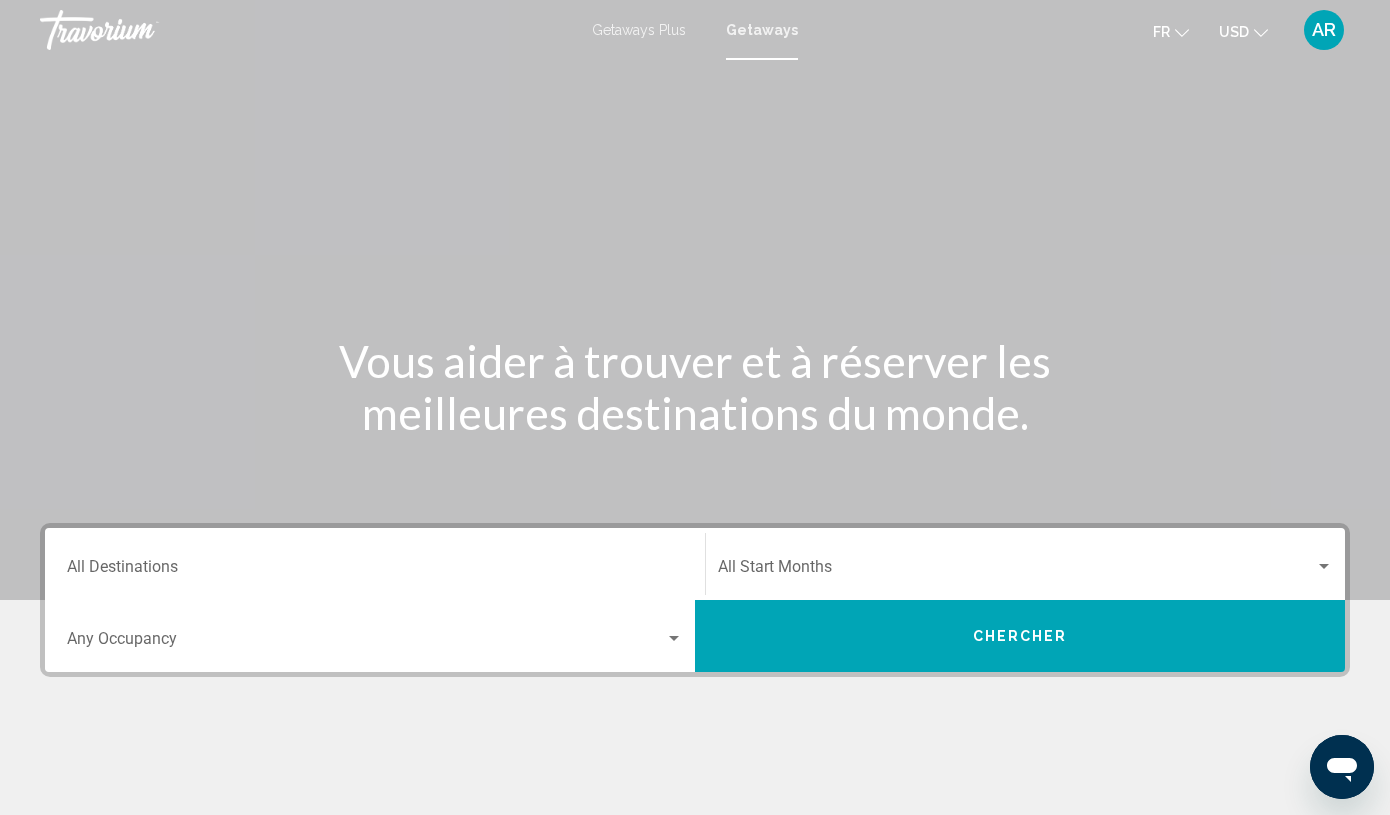 click on "Destination All Destinations" at bounding box center [375, 564] 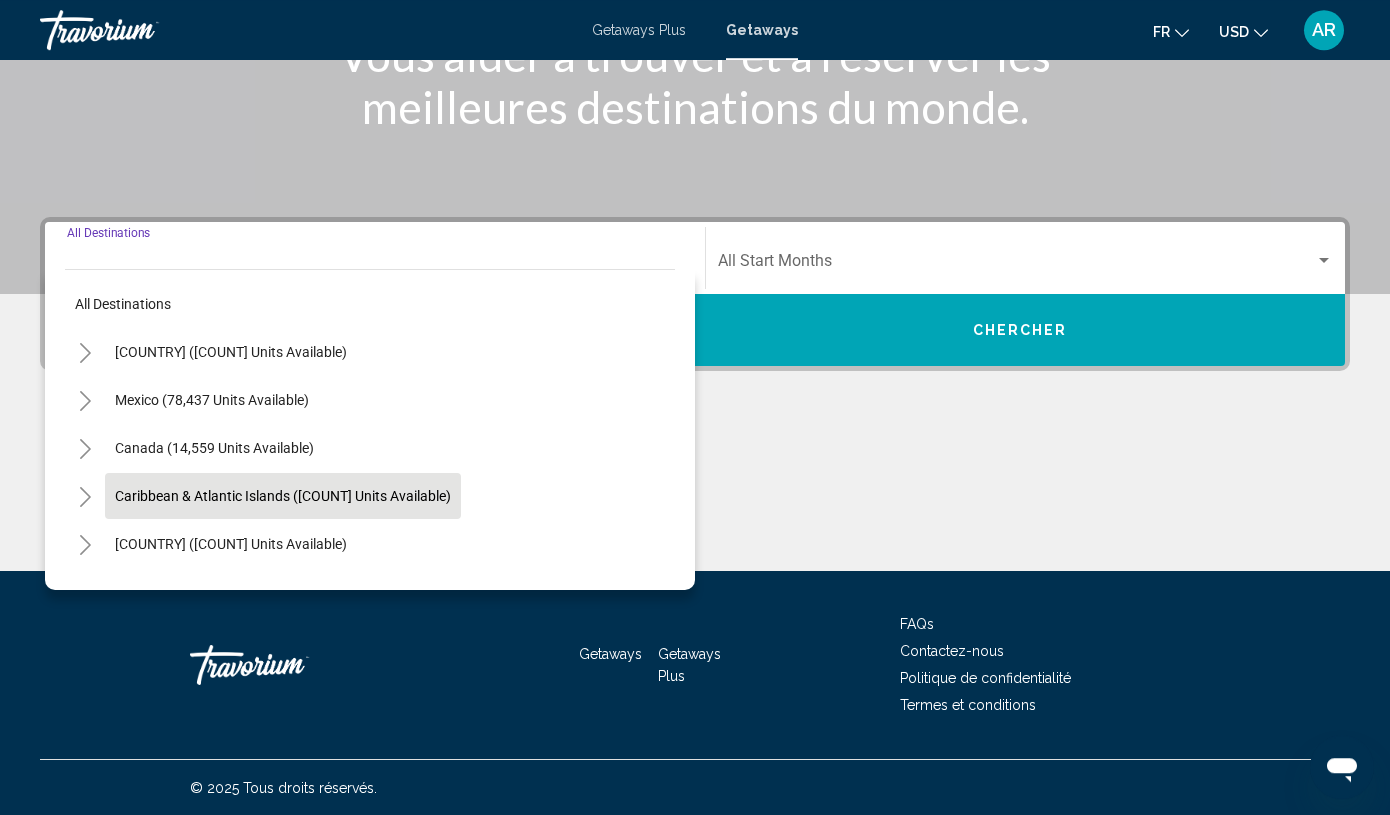 scroll, scrollTop: 307, scrollLeft: 0, axis: vertical 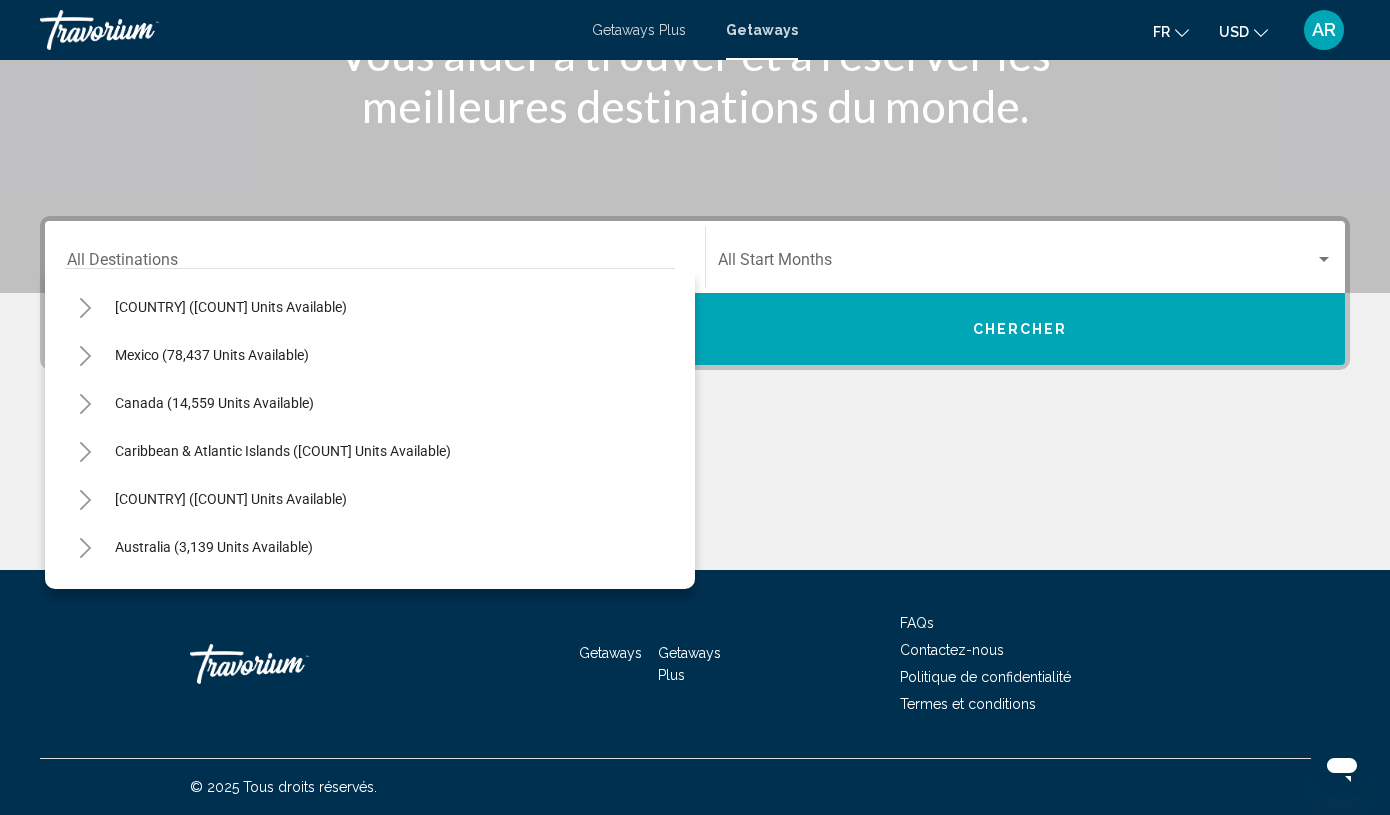 click 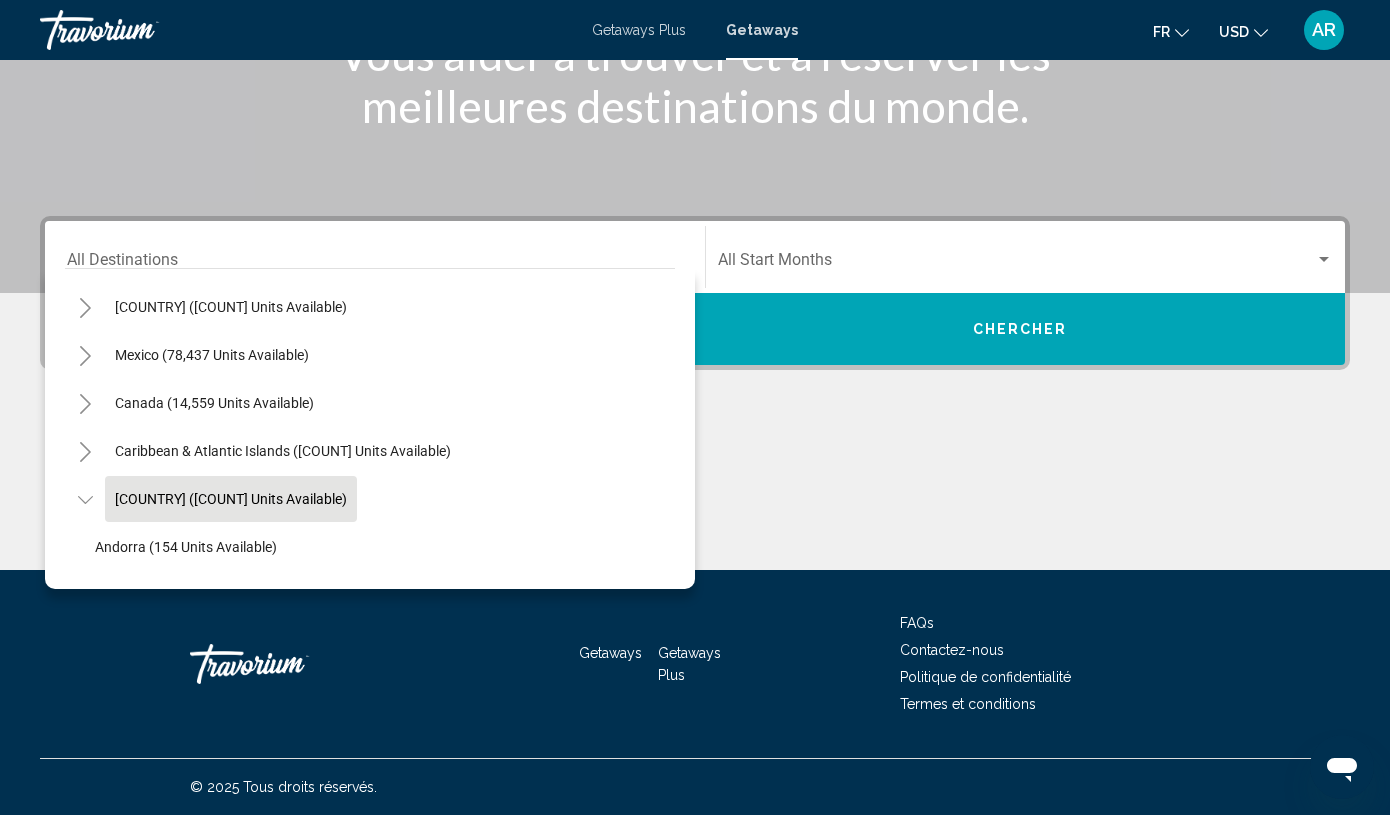 type 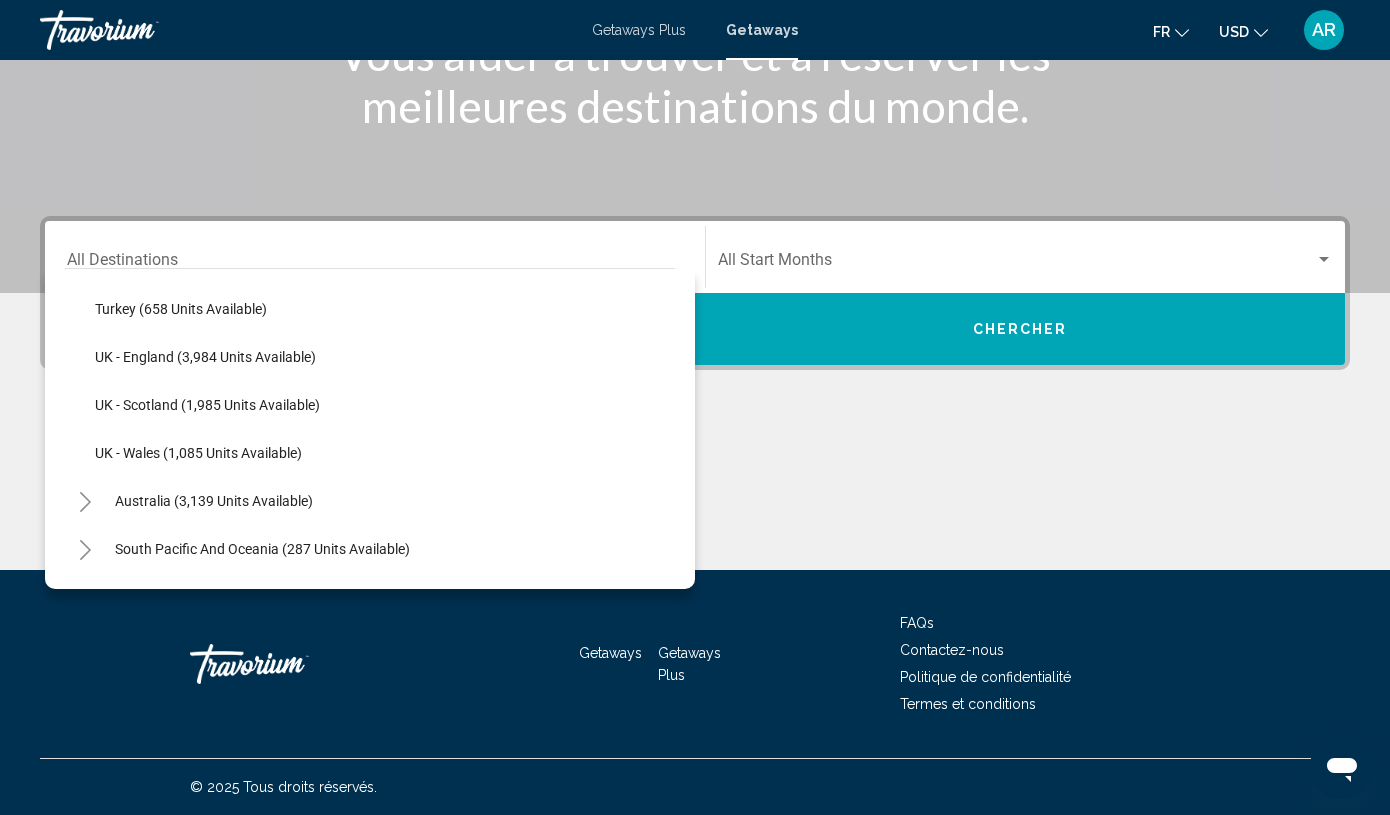 scroll, scrollTop: 1304, scrollLeft: 0, axis: vertical 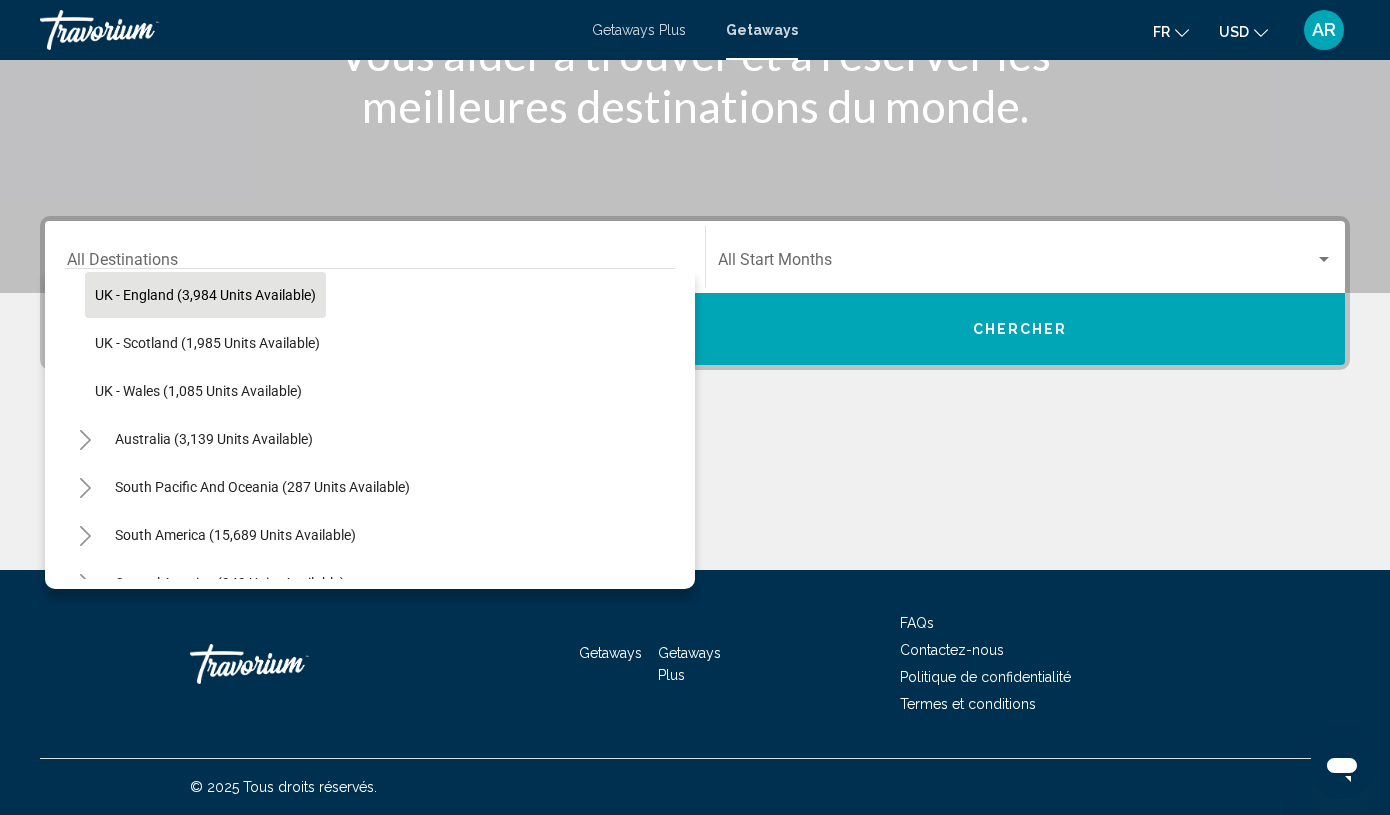 click on "UK - England (3,984 units available)" 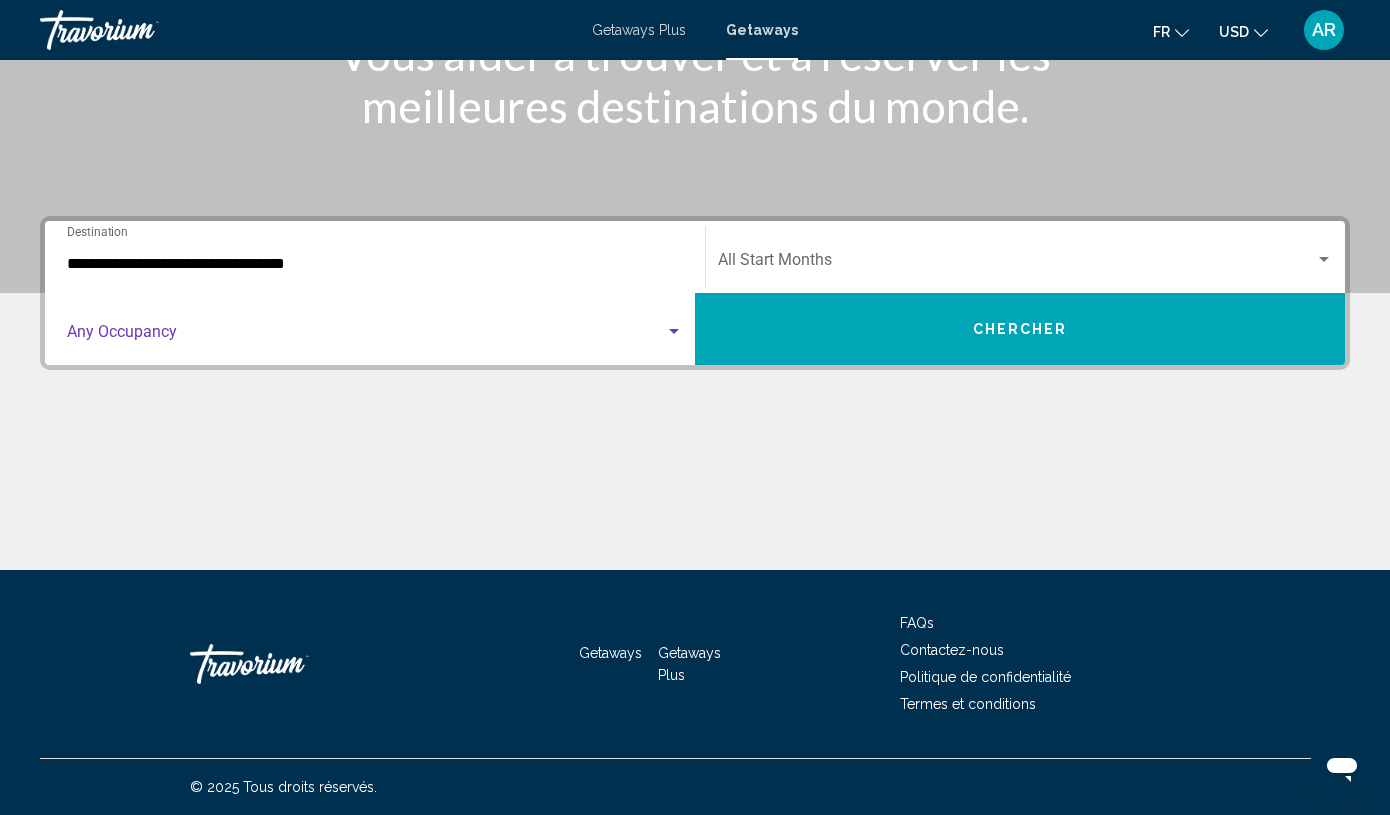click at bounding box center (366, 336) 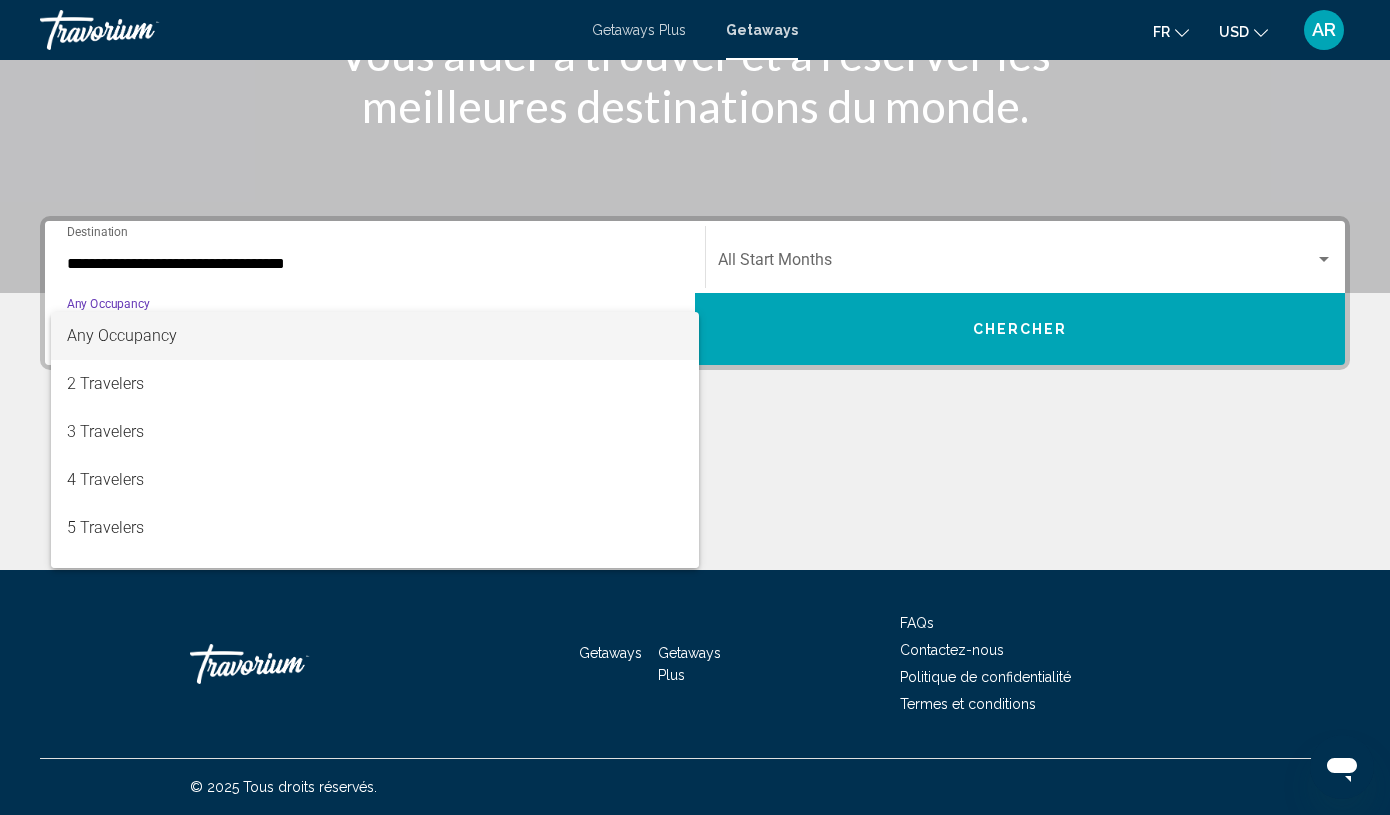 click at bounding box center [695, 407] 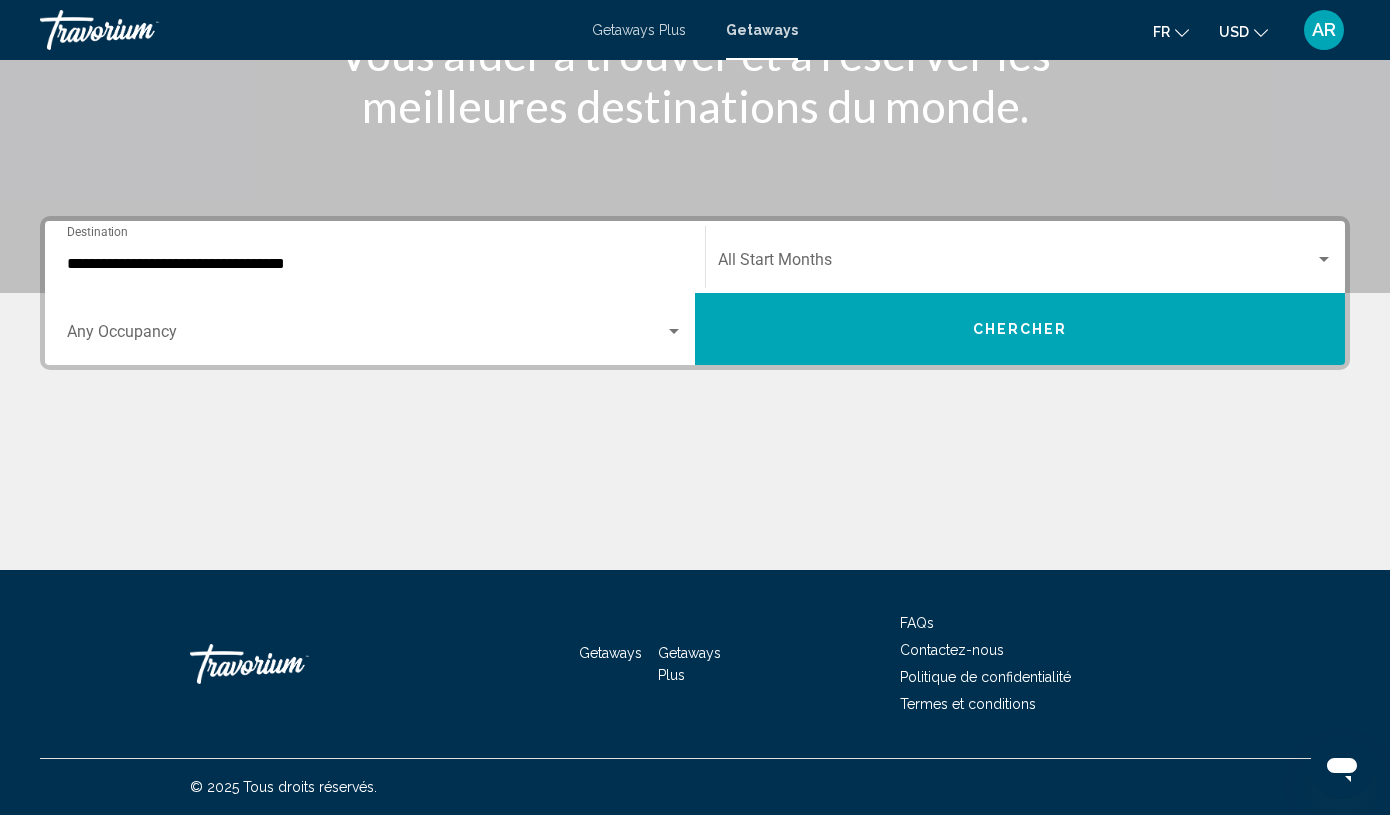 click at bounding box center [1016, 264] 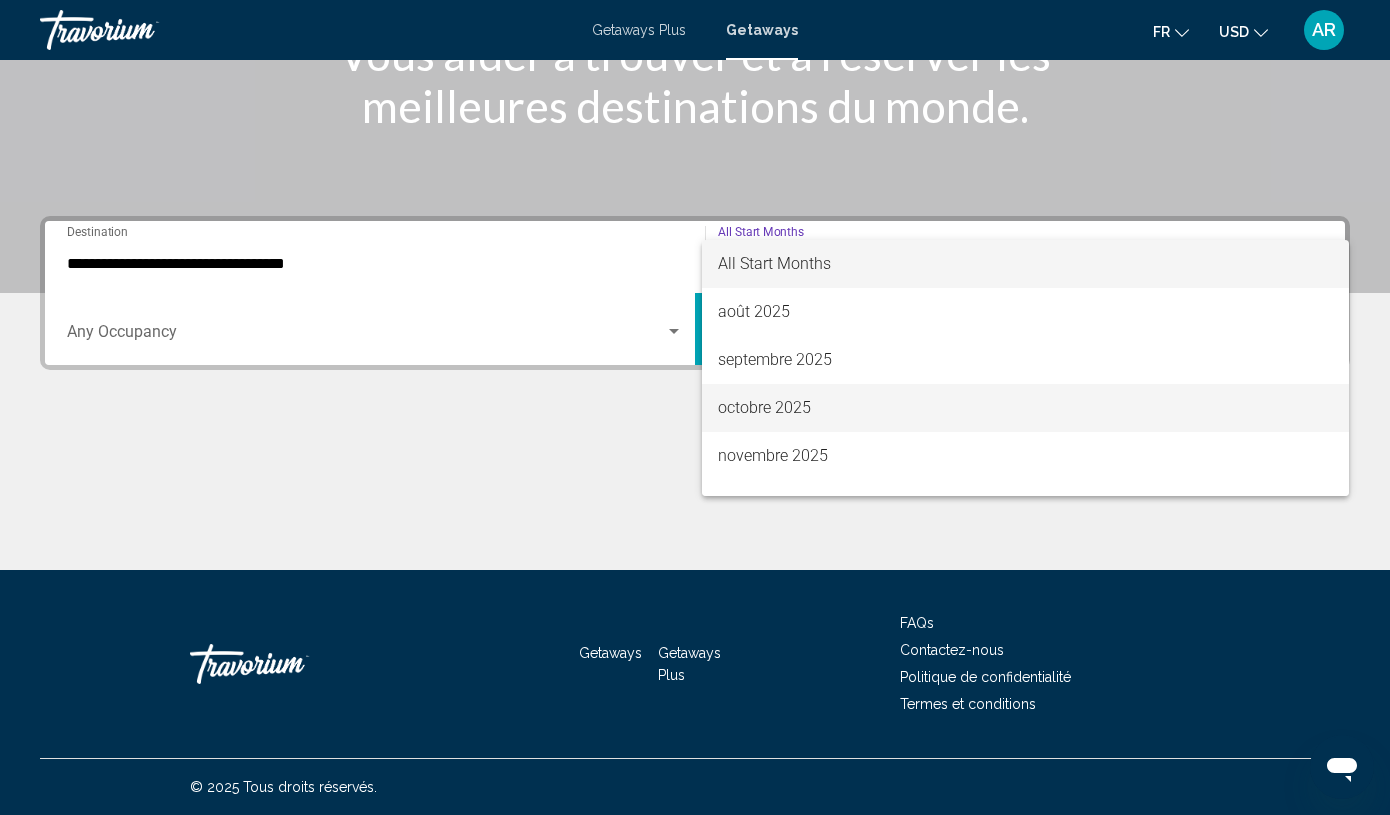 click on "octobre 2025" at bounding box center [1025, 408] 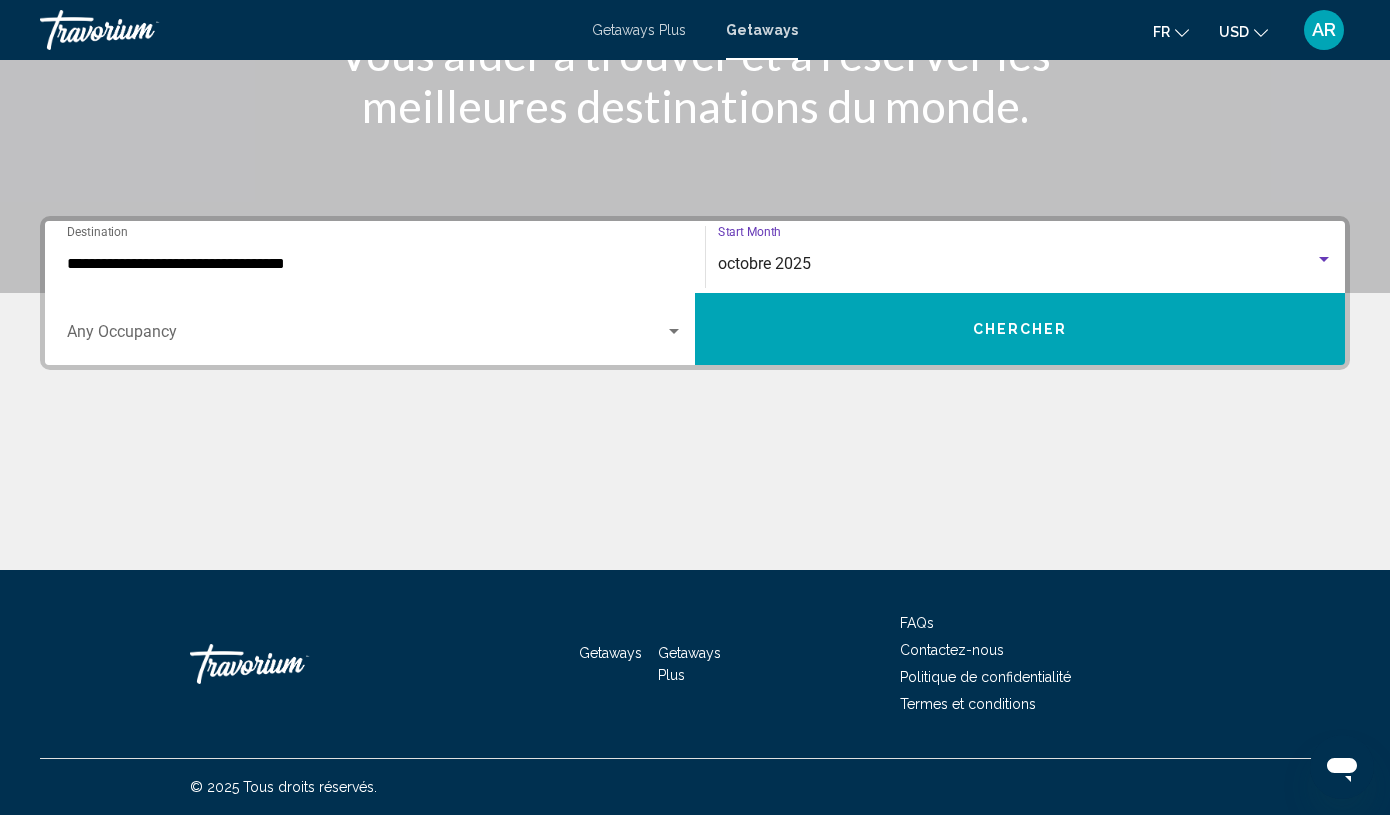 click on "Chercher" at bounding box center (1020, 329) 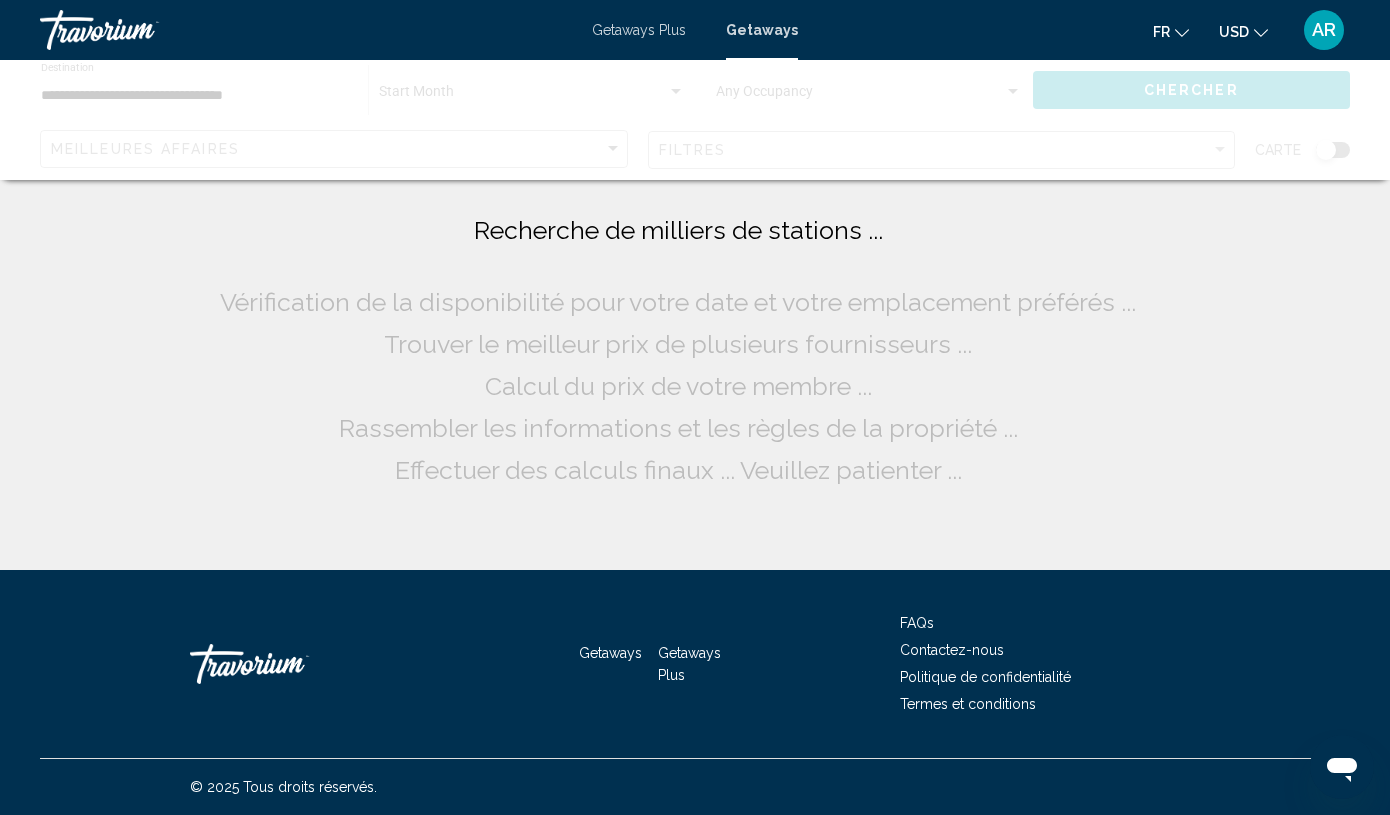 scroll, scrollTop: 0, scrollLeft: 0, axis: both 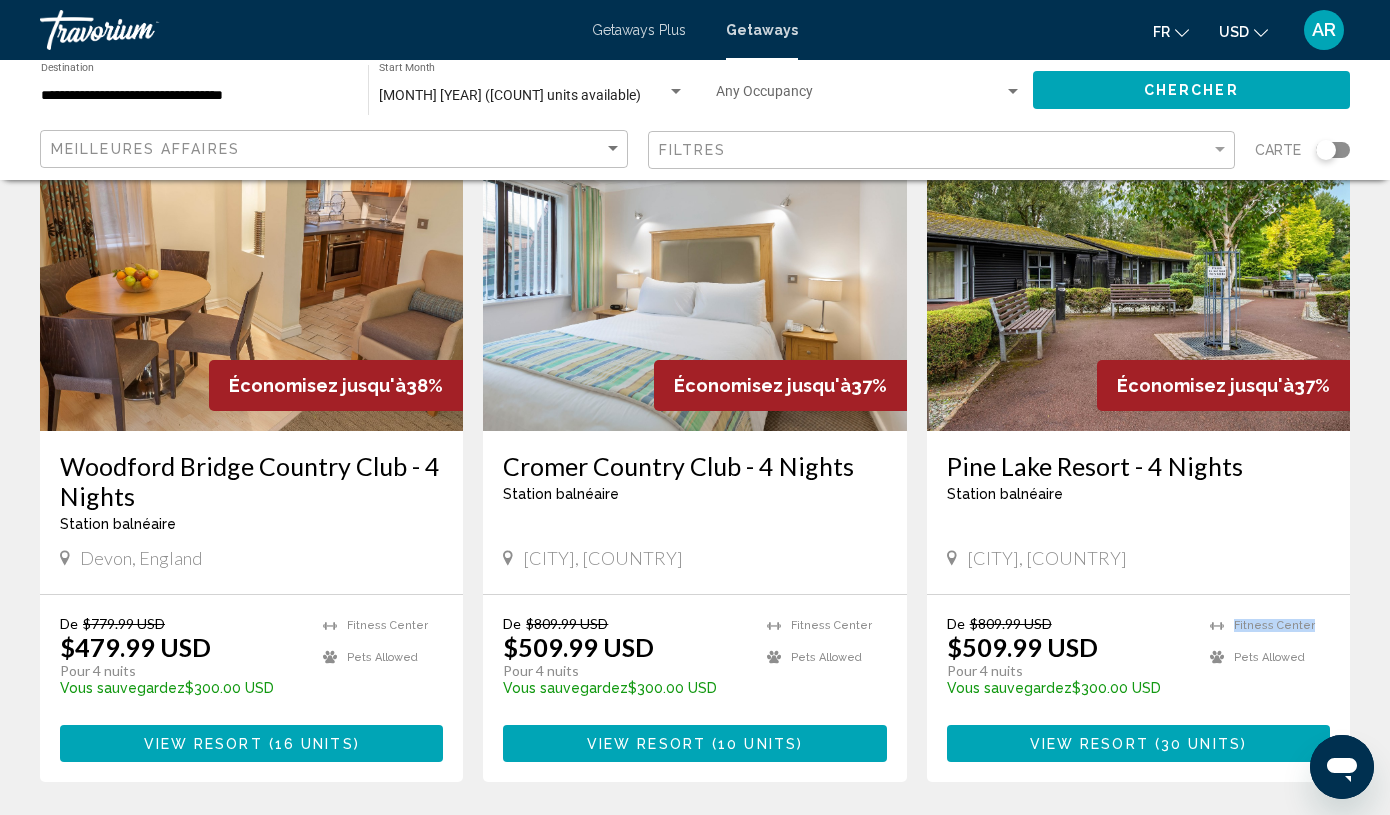 drag, startPoint x: 1359, startPoint y: 297, endPoint x: 1383, endPoint y: 552, distance: 256.12692 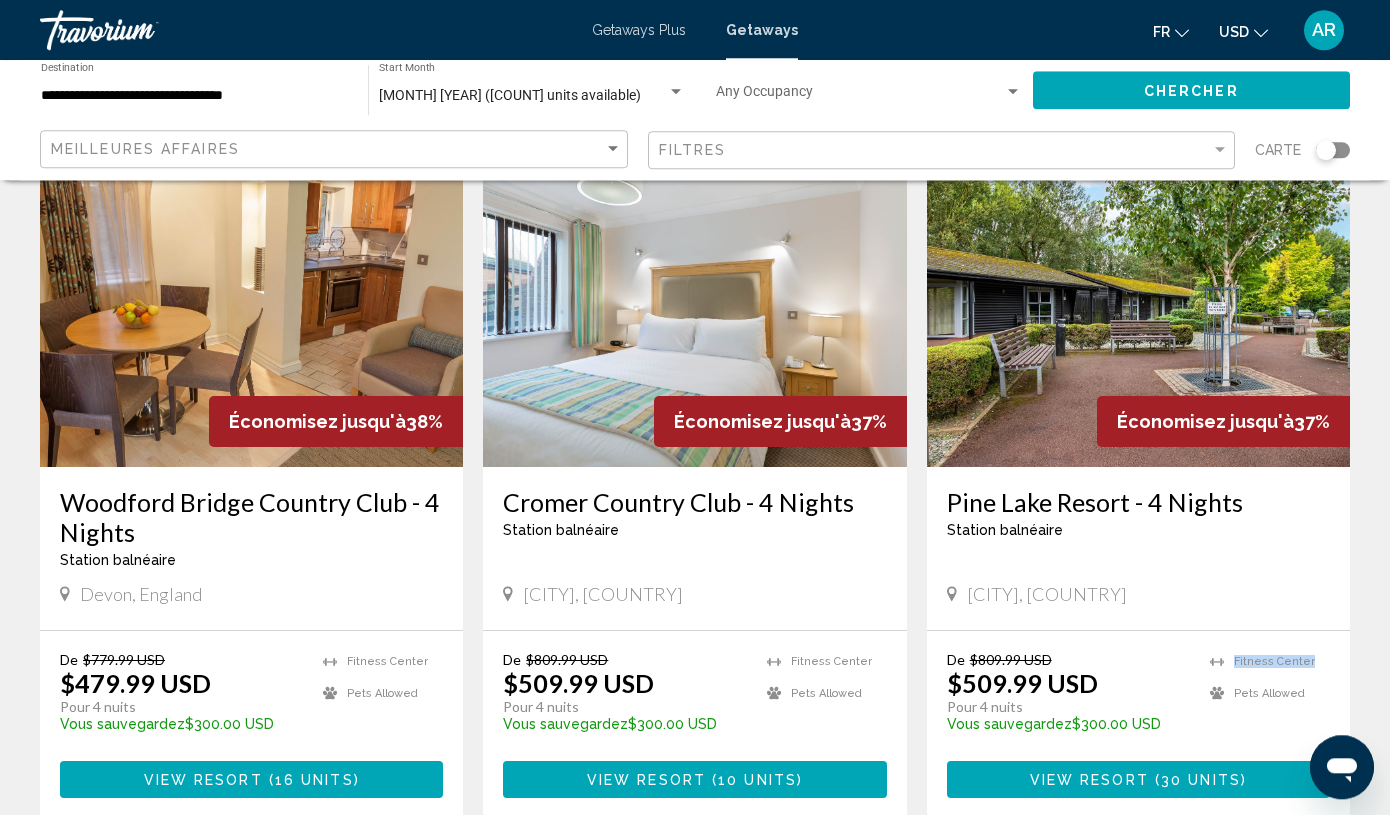 scroll, scrollTop: 127, scrollLeft: 0, axis: vertical 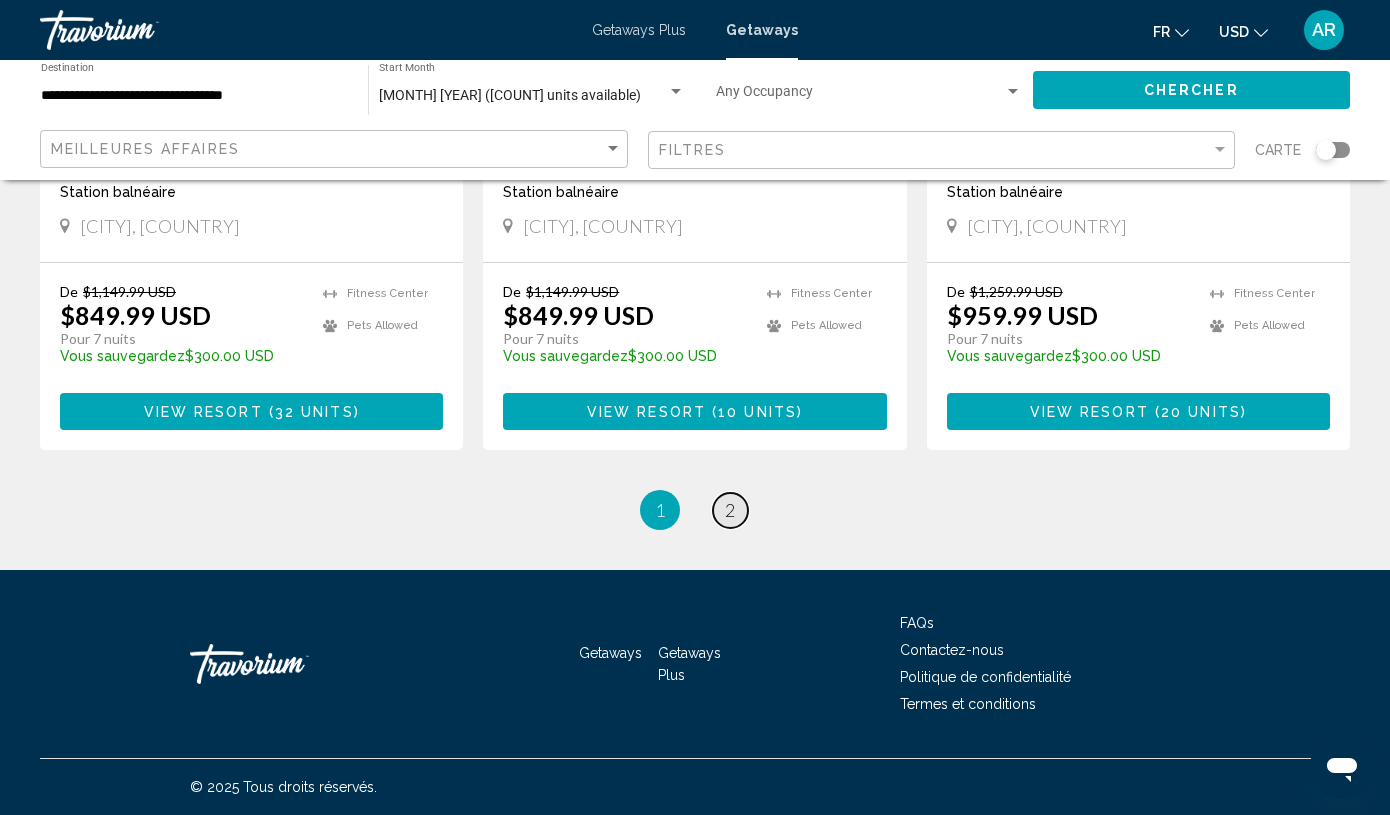 click on "page  2" at bounding box center [730, 510] 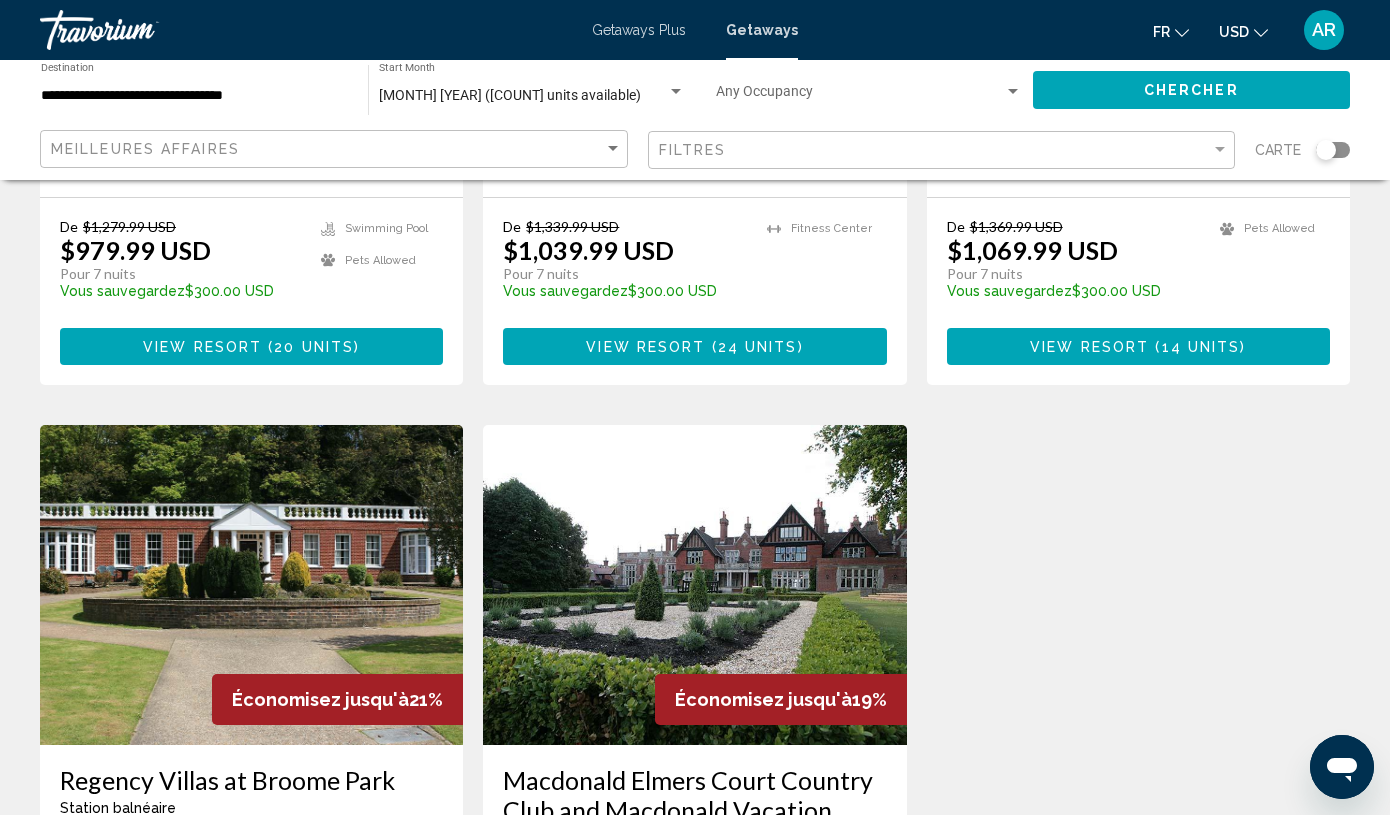 scroll, scrollTop: 449, scrollLeft: 0, axis: vertical 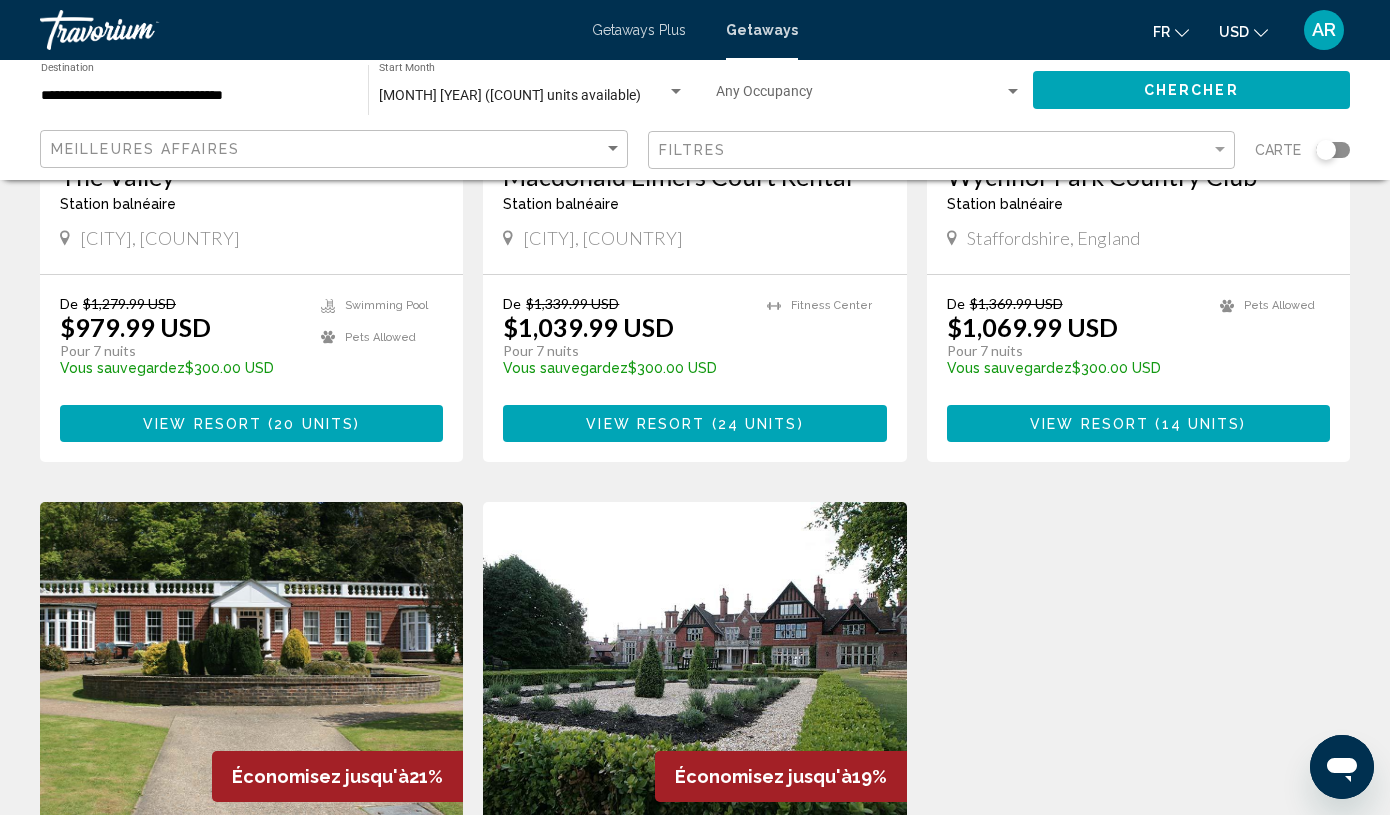drag, startPoint x: 1368, startPoint y: 384, endPoint x: 1289, endPoint y: 294, distance: 119.753914 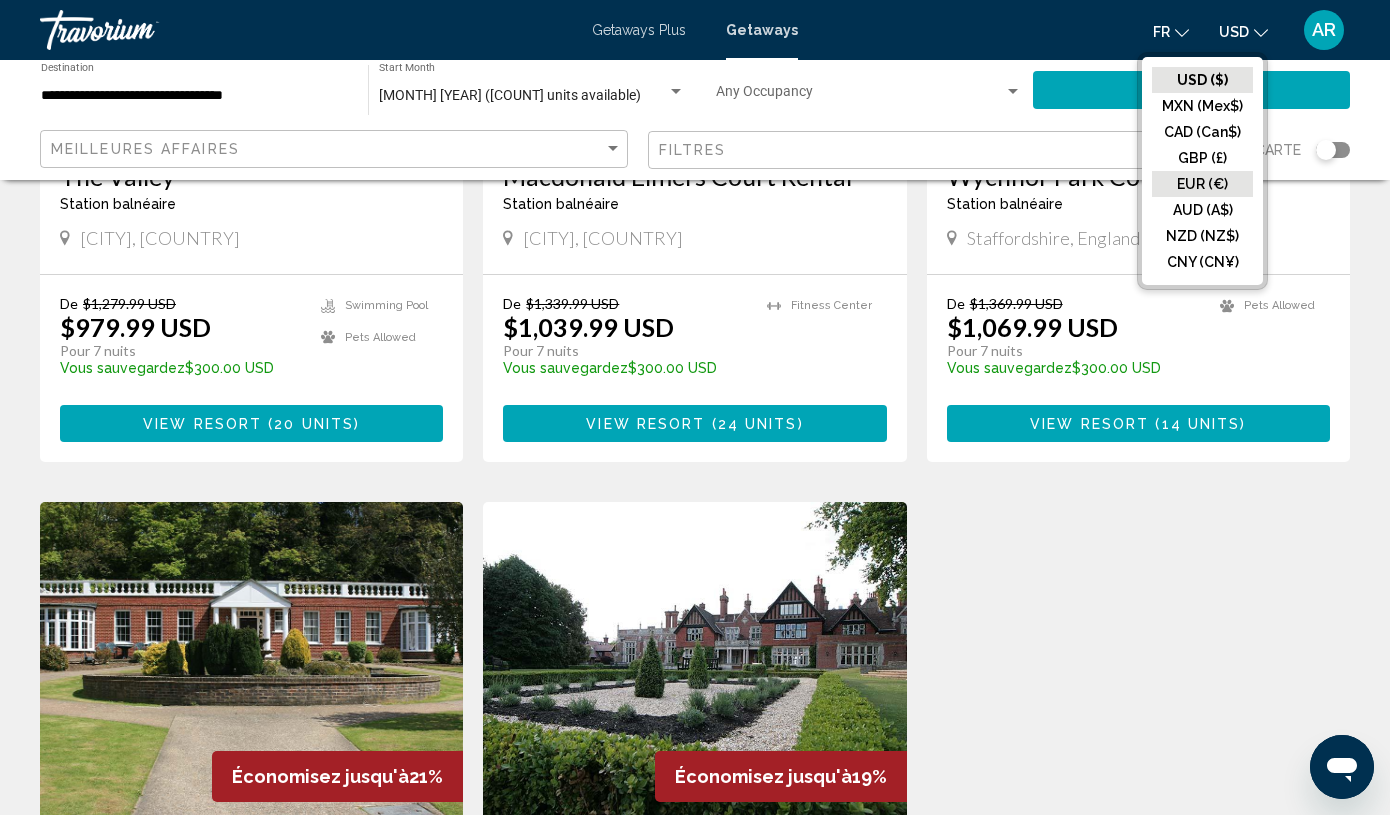 click on "EUR (€)" 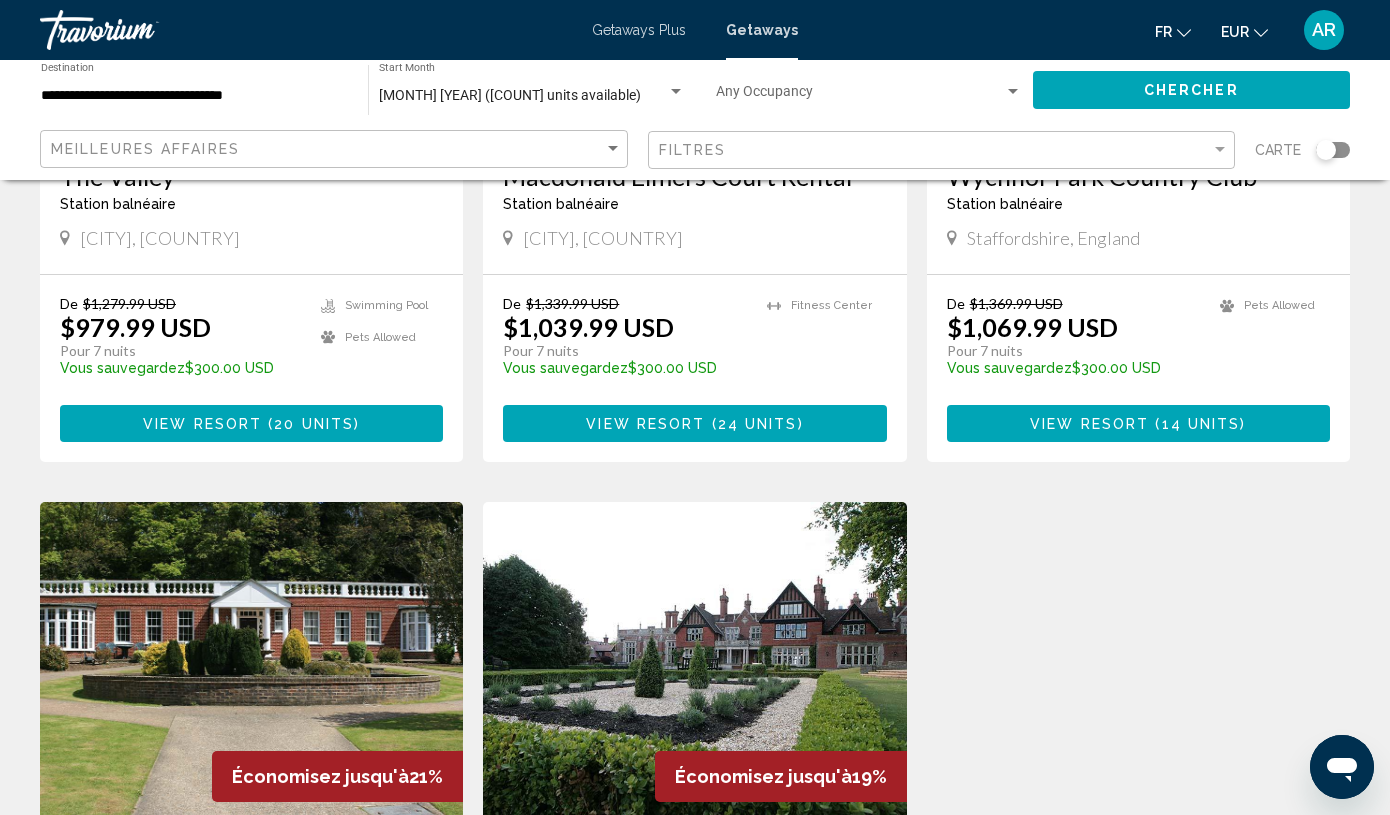 click on "Économisez jusqu'à  23%   The Valley  Station balnéaire  -  Ceci est une station d'adultes seulement
[CITY], [COUNTRY]  De $1,279.99 USD $979.99 USD  Pour 7 nuits Vous sauvegardez  $300.00 USD   temp
Swimming Pool
Pets Allowed View Resort    ( 20 units )  Économisez jusqu'à  22%   Macdonald Elmers Court Rental  Station balnéaire  -  Ceci est une station d'adultes seulement
[CITY], [COUNTRY]  De $1,339.99 USD $1,039.99 USD  Pour 7 nuits Vous sauvegardez  $300.00 USD   temp
Fitness Center View Resort    ( 24 units )  Économisez jusqu'à  22%   Wychnor Park Country Club  Station balnéaire  -  Ceci est une station d'adultes seulement
[CITY], [COUNTRY]  De $1,369.99 USD $1,069.99 USD  Pour 7 nuits Vous sauvegardez  $300.00 USD   temp  4.3
Pets Allowed" at bounding box center (695, 532) 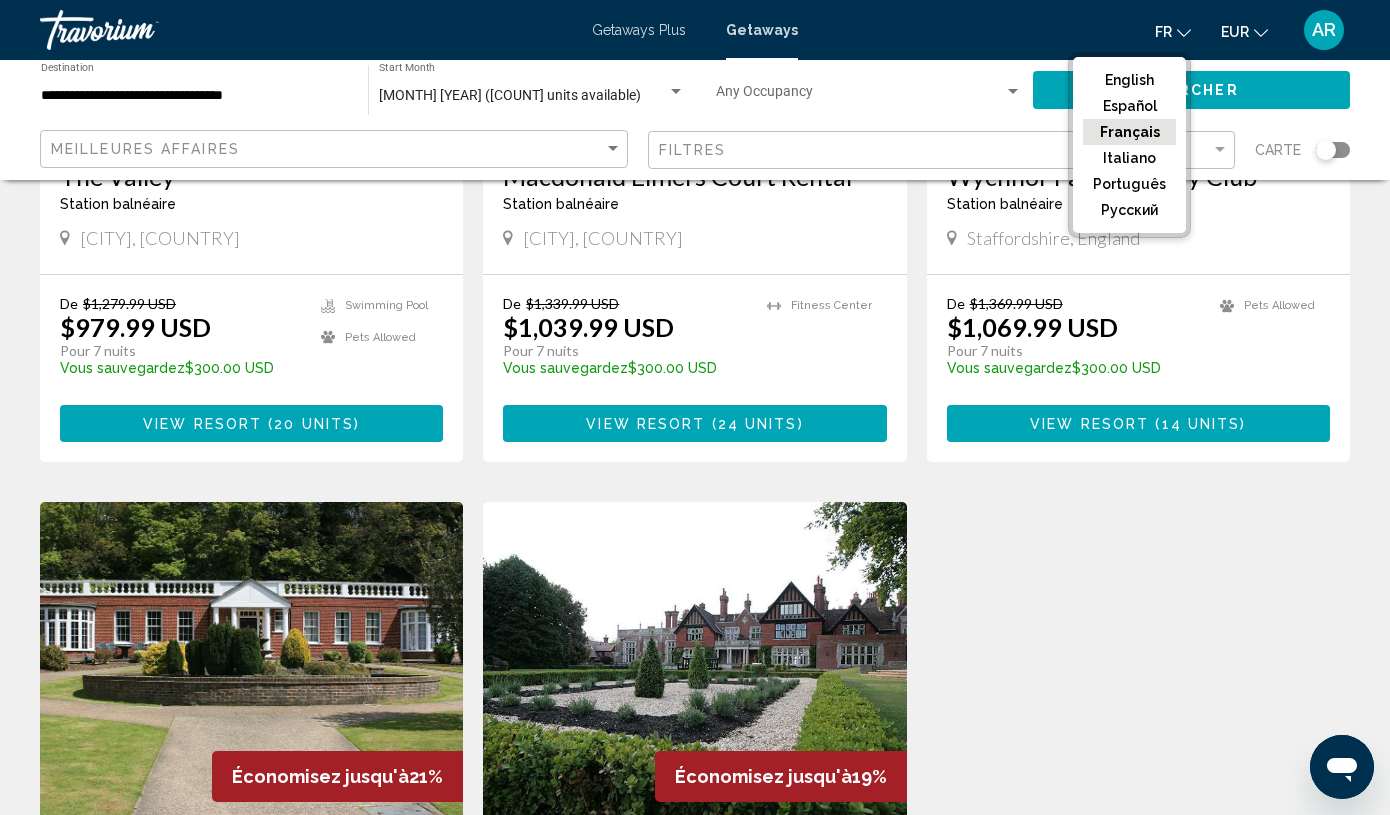 click on "EUR" 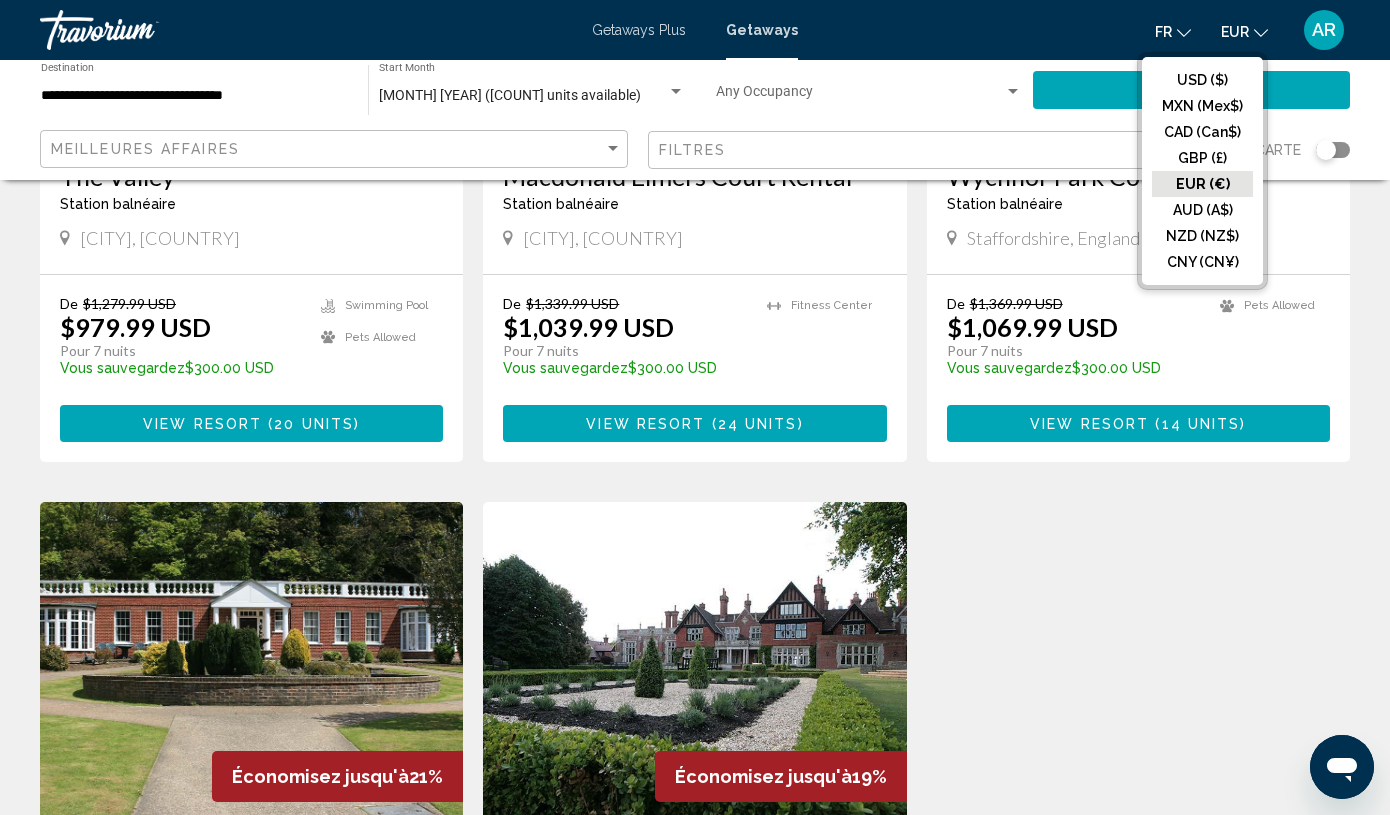 click on "EUR (€)" 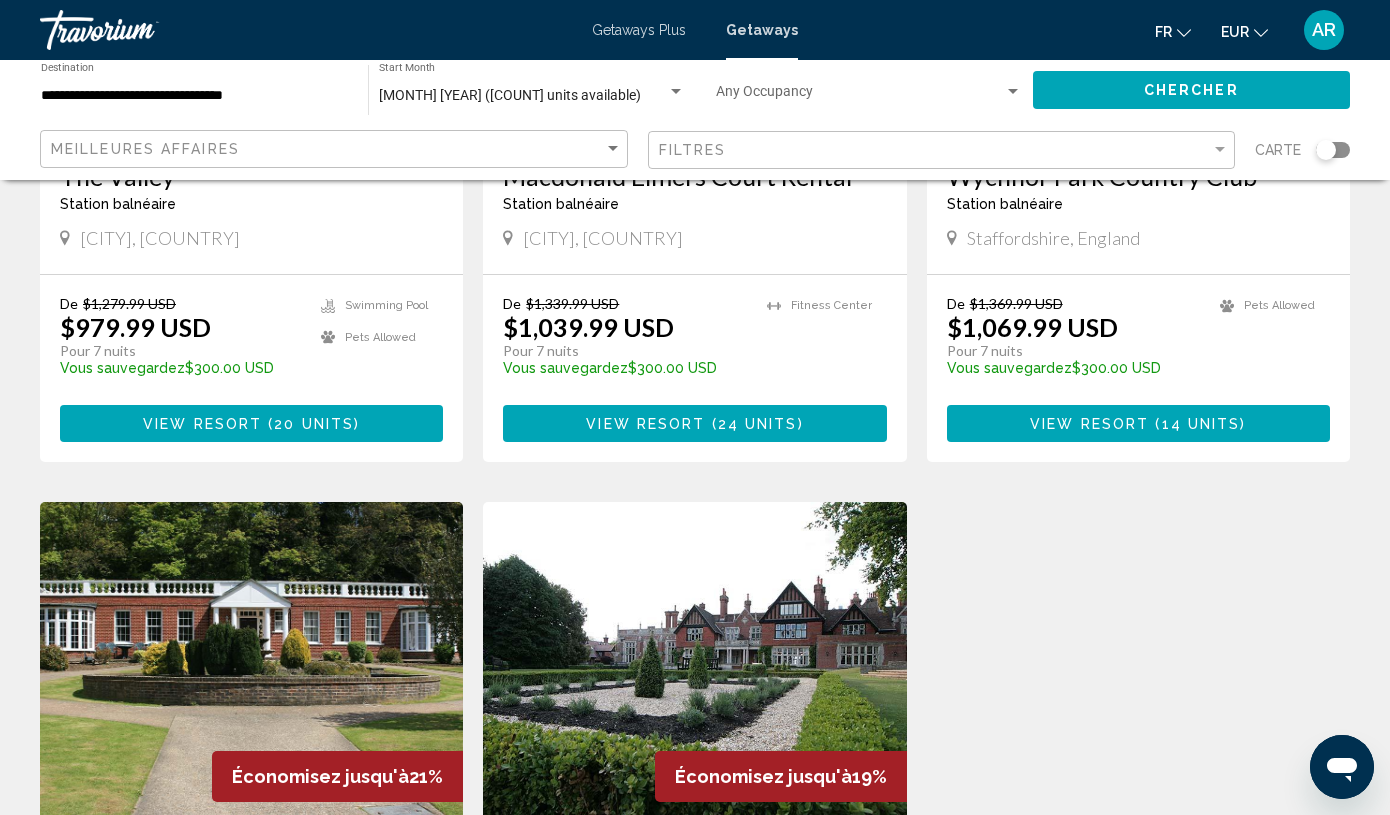 click on "Vous sauvegardez  $300.00 USD" at bounding box center [1073, 368] 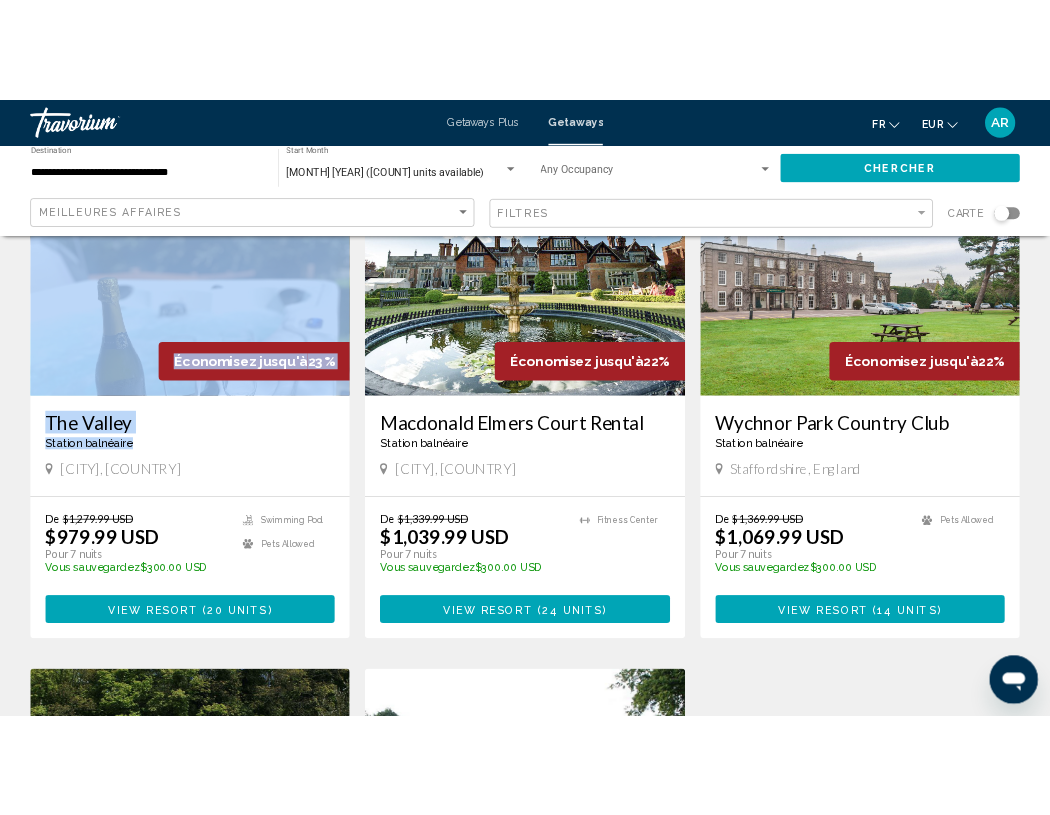 scroll, scrollTop: 0, scrollLeft: 0, axis: both 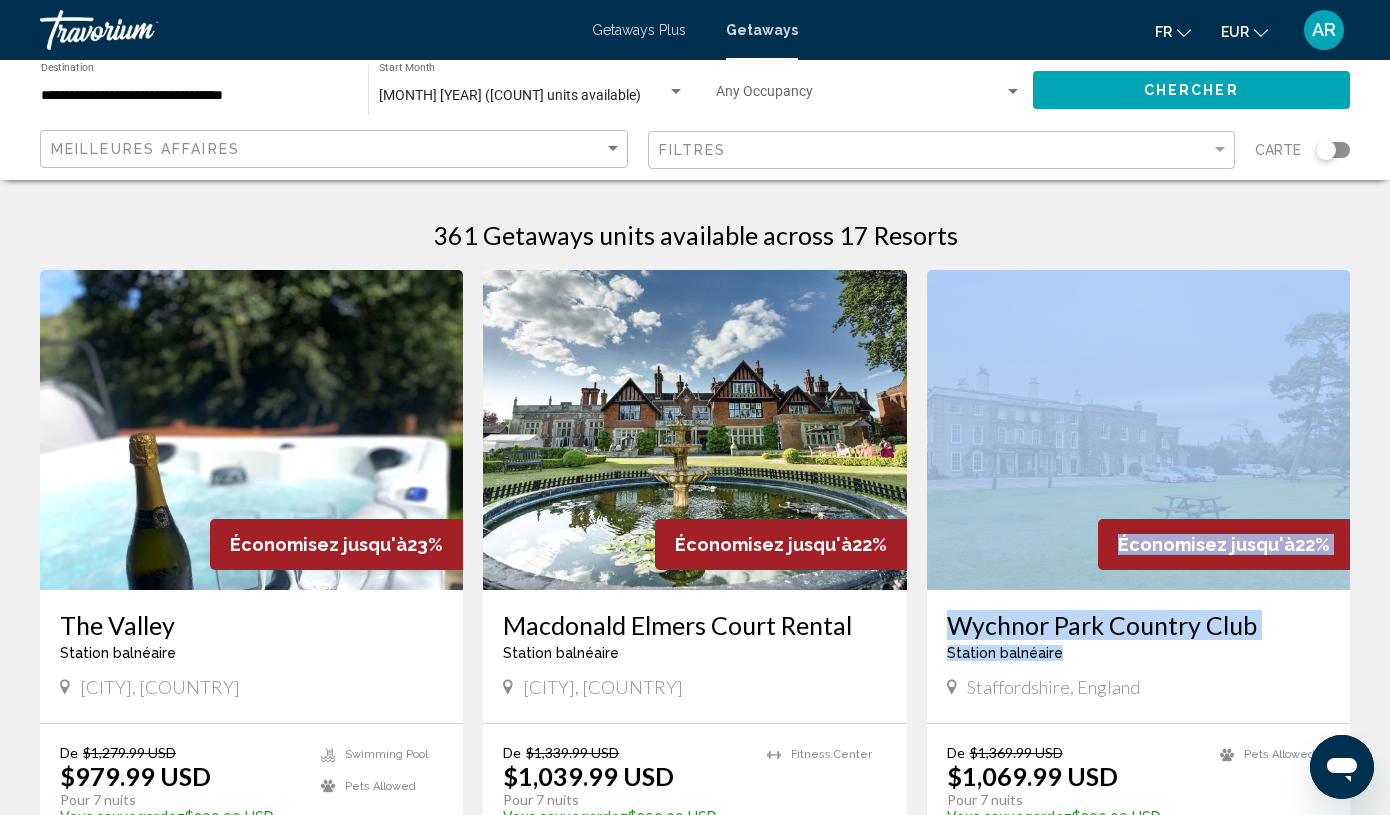 drag, startPoint x: 1082, startPoint y: 498, endPoint x: 1147, endPoint y: 454, distance: 78.492035 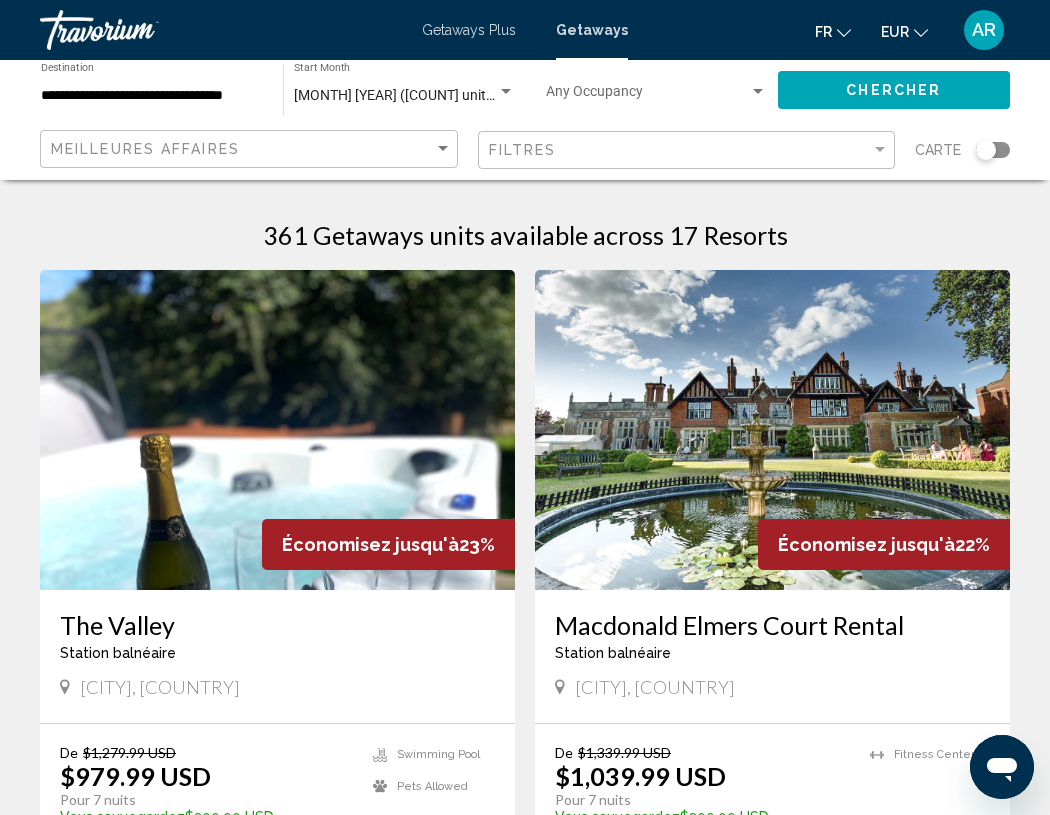 click on "**********" at bounding box center [525, 1227] 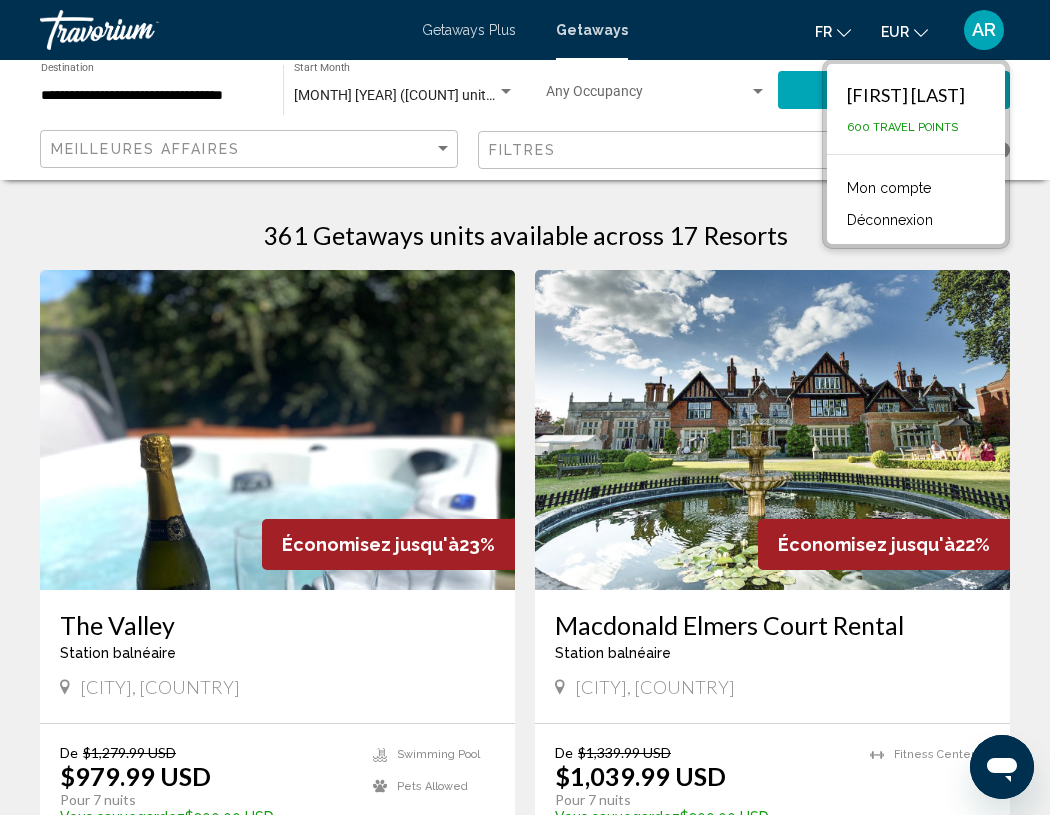 click on "**********" at bounding box center (525, 1227) 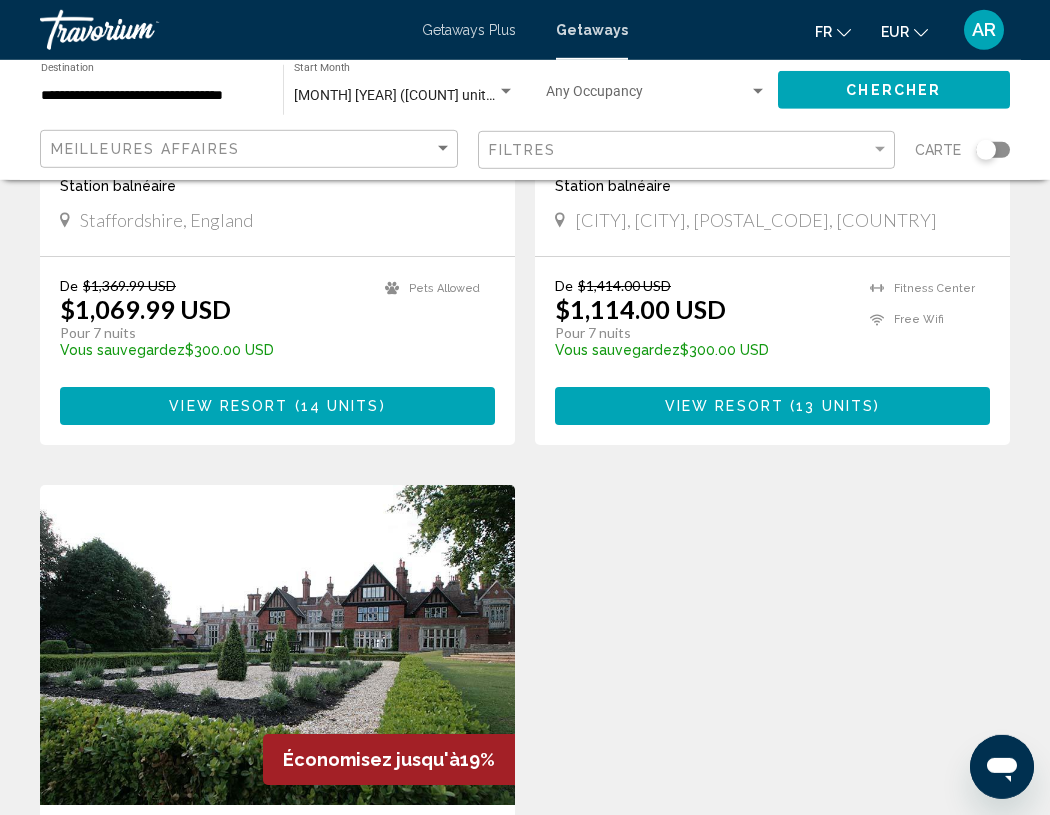 scroll, scrollTop: 1200, scrollLeft: 0, axis: vertical 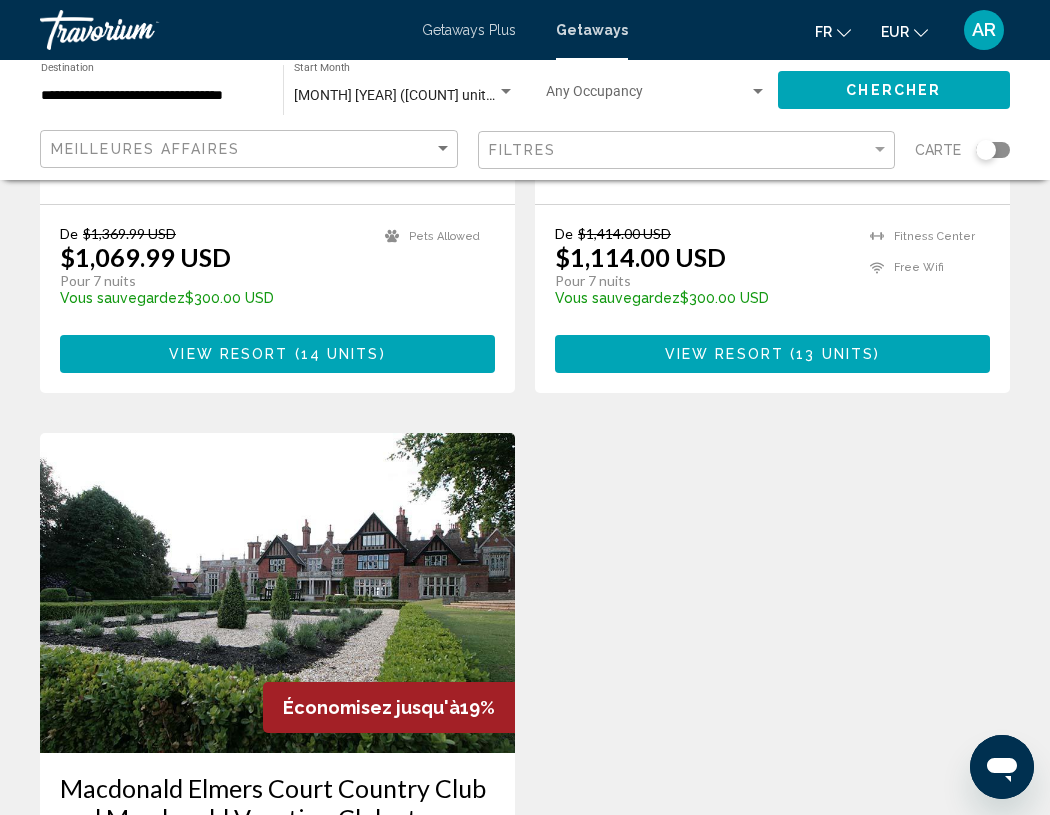 click on "**********" at bounding box center (152, 96) 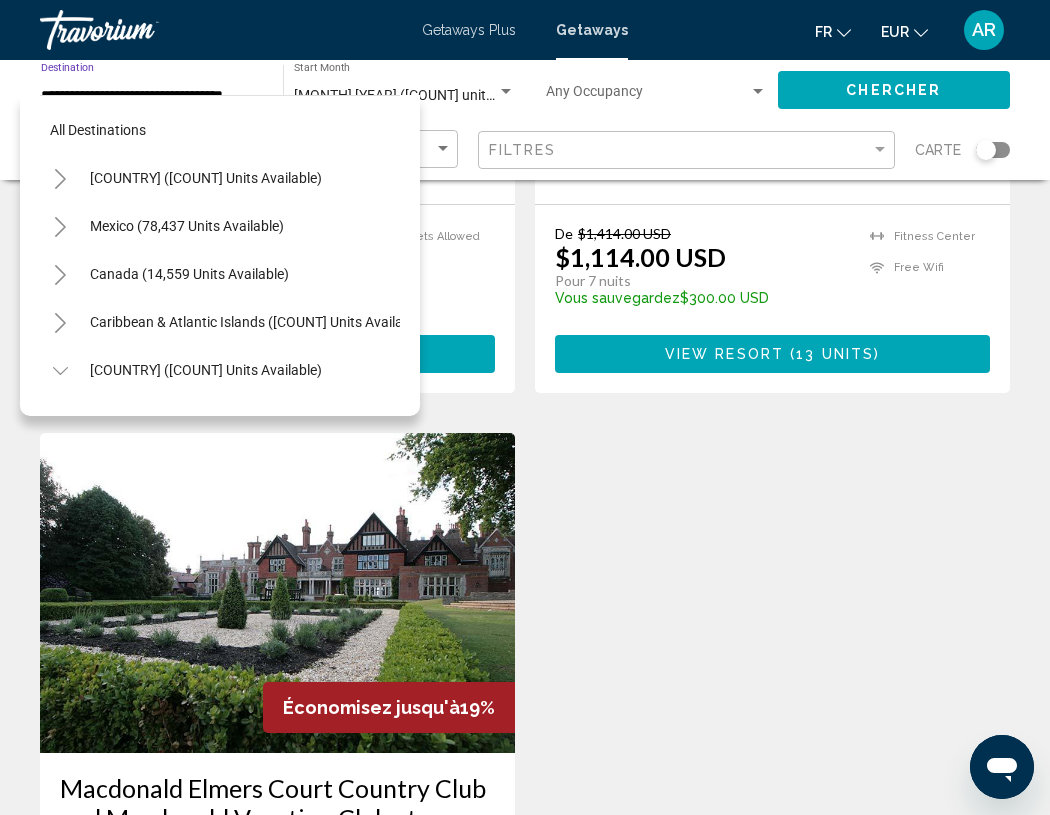 scroll, scrollTop: 1175, scrollLeft: 0, axis: vertical 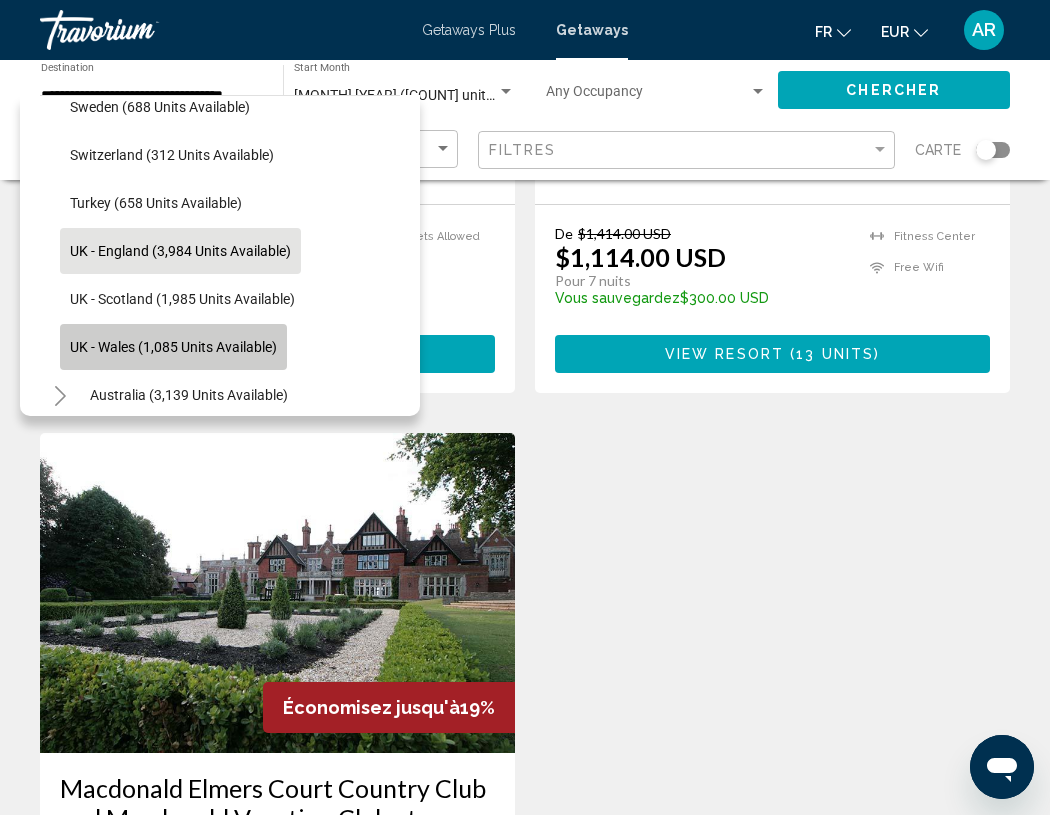 click on "UK - Wales (1,085 units available)" 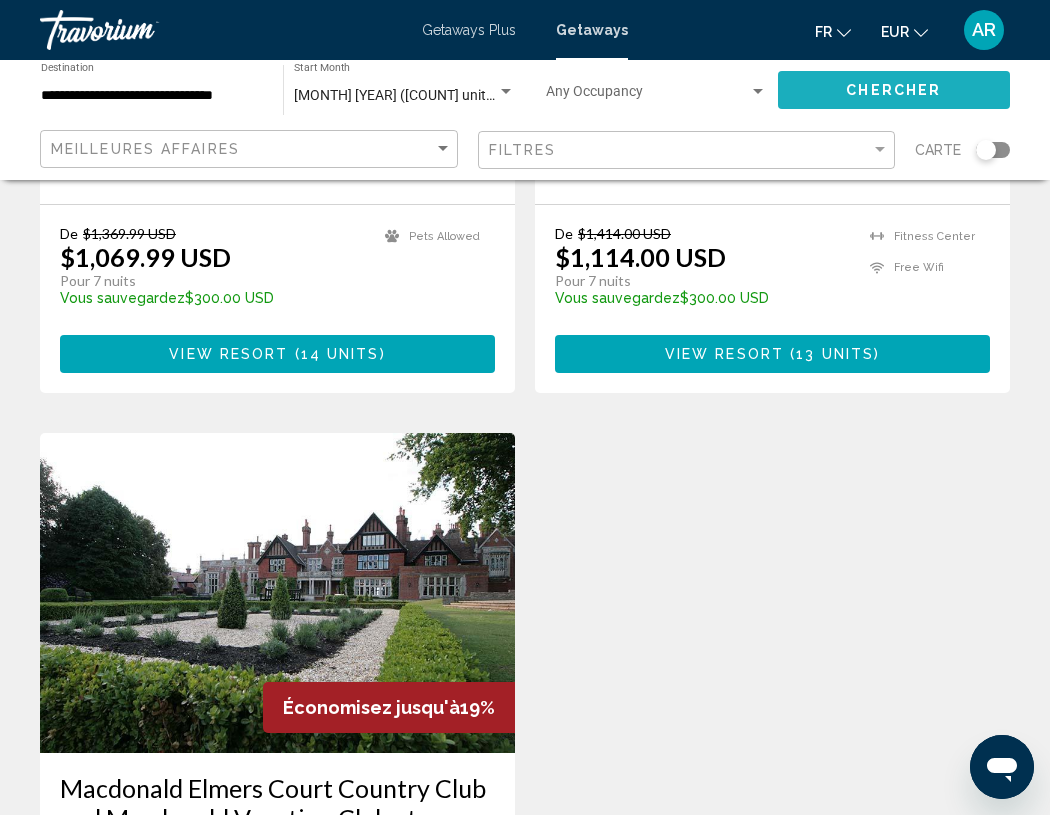click on "Chercher" 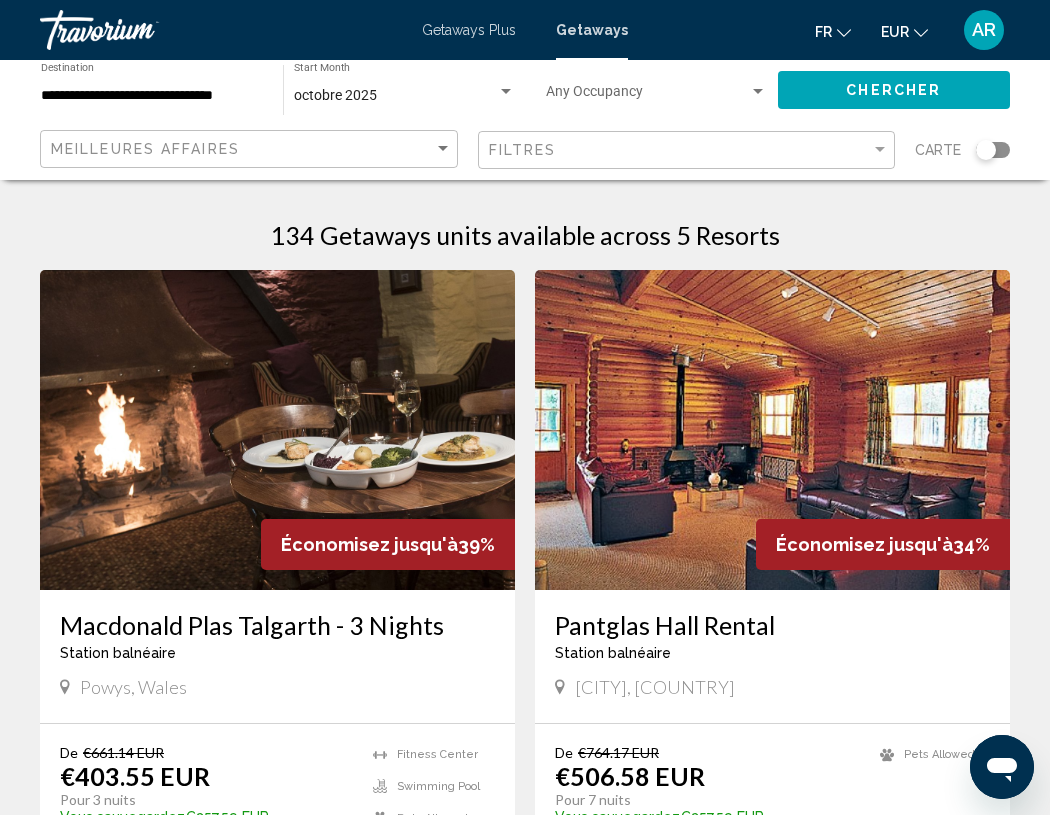 type 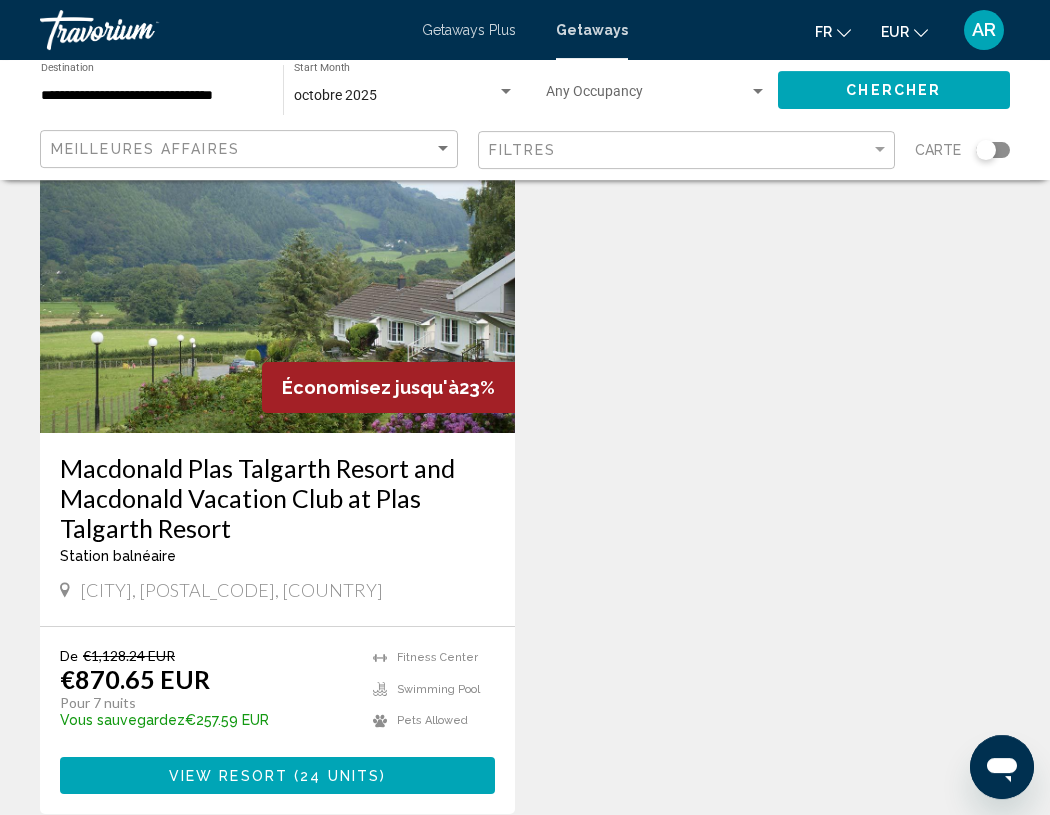 scroll, scrollTop: 1536, scrollLeft: 0, axis: vertical 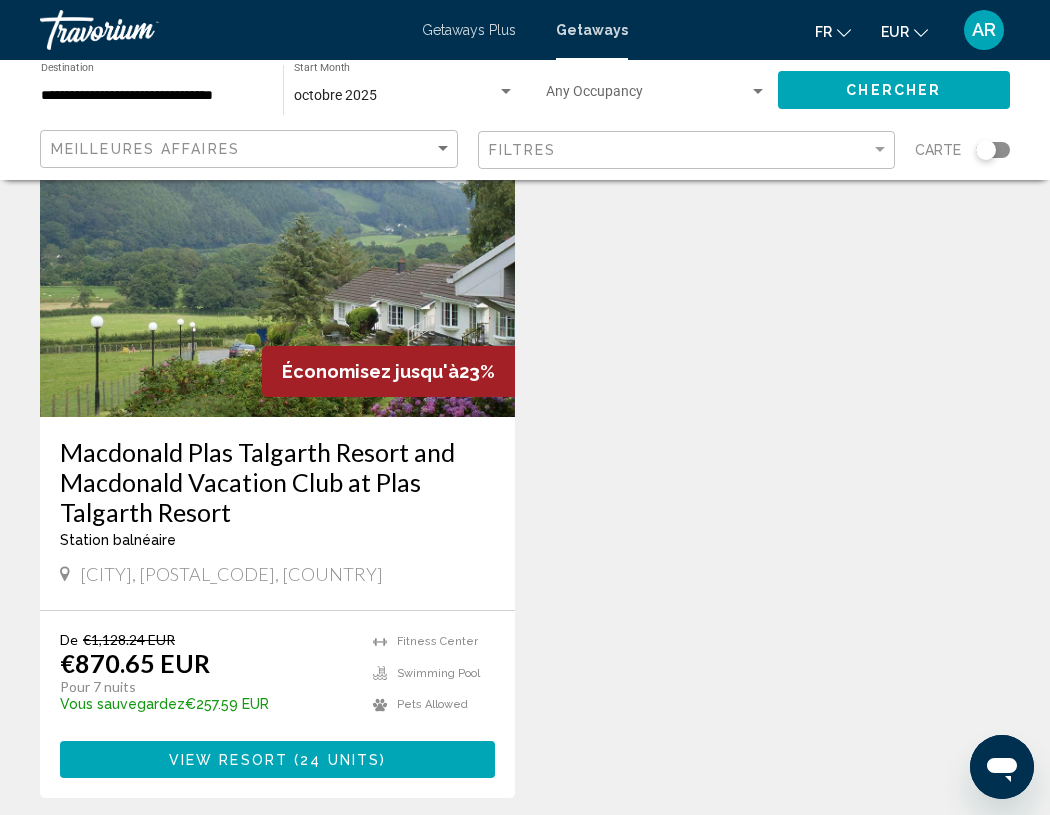 click on "AR" at bounding box center (984, 30) 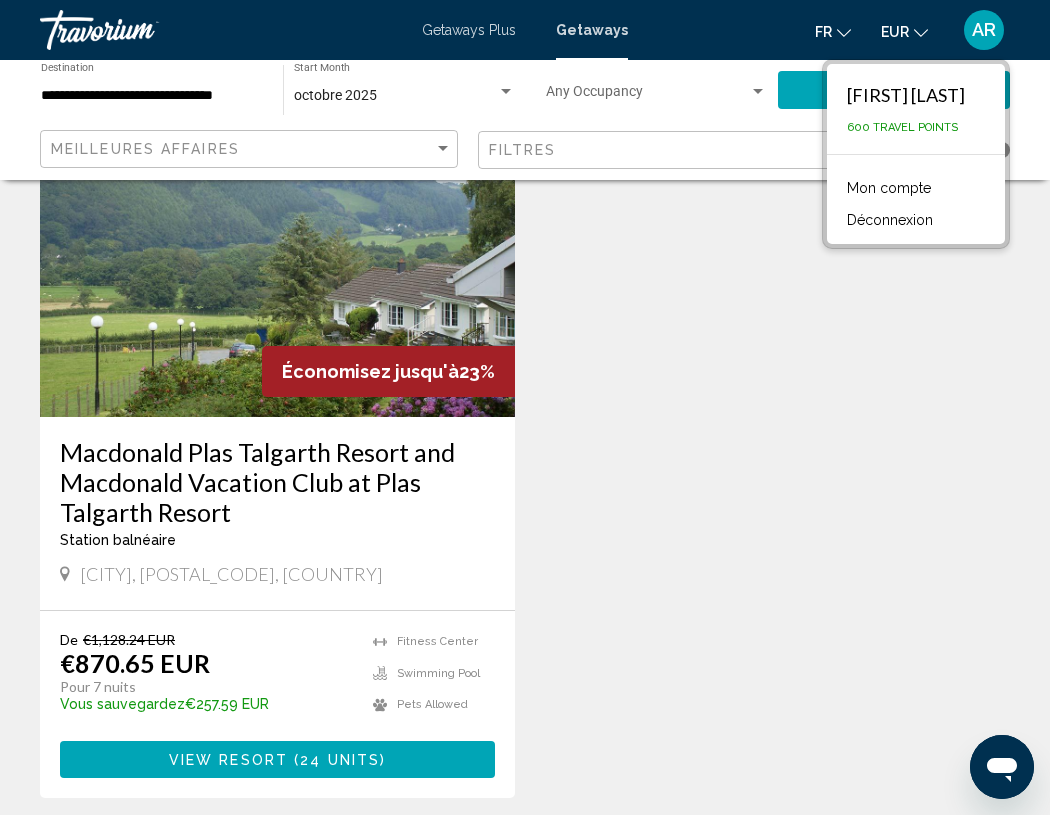 click on "Économisez jusqu'à  39%   Macdonald Plas Talgarth - 3 Nights  Station balnéaire  -  Ceci est une station d'adultes seulement
[CITY], [COUNTRY]  De €661.14 EUR €403.55 EUR  Pour 3 nuits Vous sauvegardez  €257.59 EUR   temp
Fitness Center
Swimming Pool
Pets Allowed View Resort    ( 36 units )  Économisez jusqu'à  34%   Pantglas Hall Rental  Station balnéaire  -  Ceci est une station d'adultes seulement
[CITY], [COUNTRY]  De €764.17 EUR €506.58 EUR  Pour 7 nuits Vous sauvegardez  €257.59 EUR   temp  4.2
Pets Allowed View Resort    ( 2 units )  Économisez jusqu'à  33%   Macdonald Plas Talgarth - 4 Nights  Station balnéaire  -  Ceci est une station d'adultes seulement
[CITY], [COUNTRY]  De €781.35 EUR €523.76 EUR  Pour 4 nuits Vous sauvegardez  temp     (" at bounding box center (525, -214) 